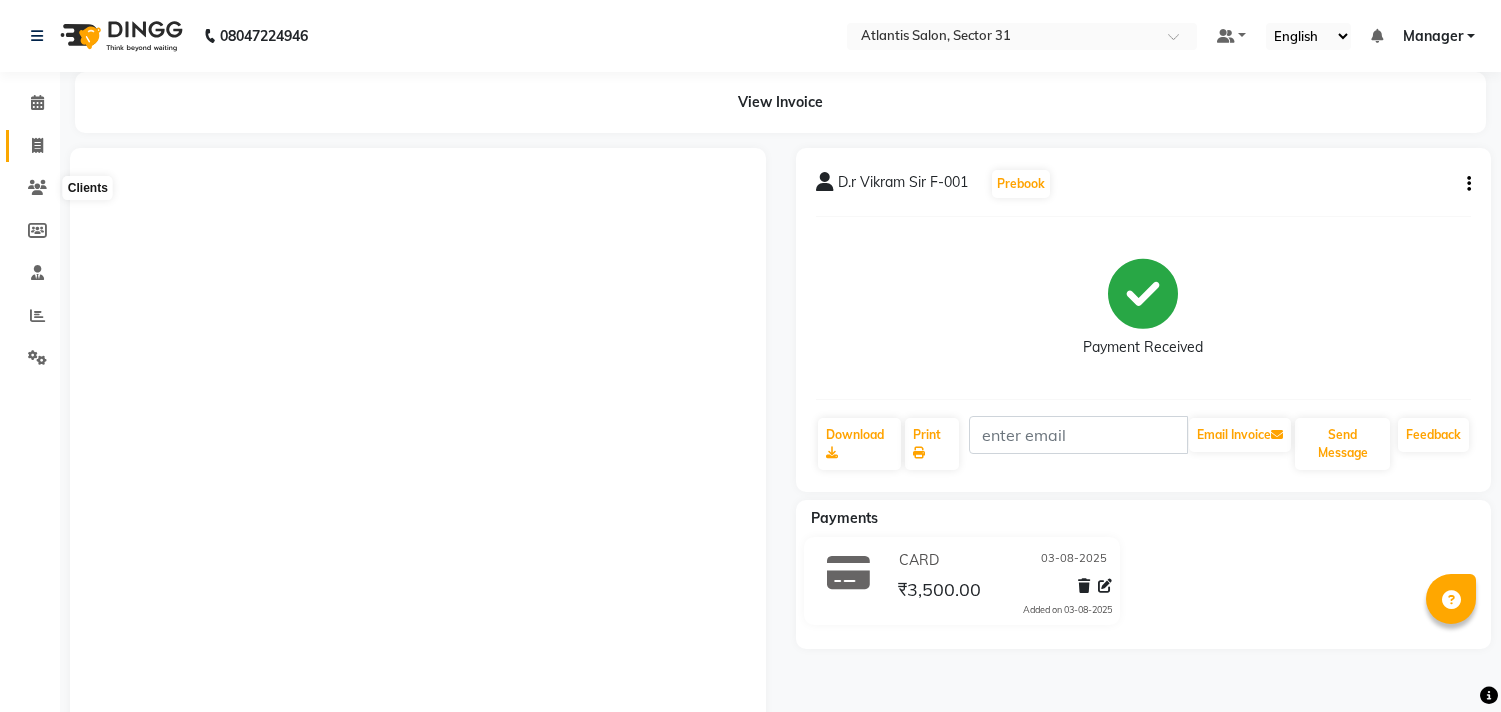 scroll, scrollTop: 0, scrollLeft: 0, axis: both 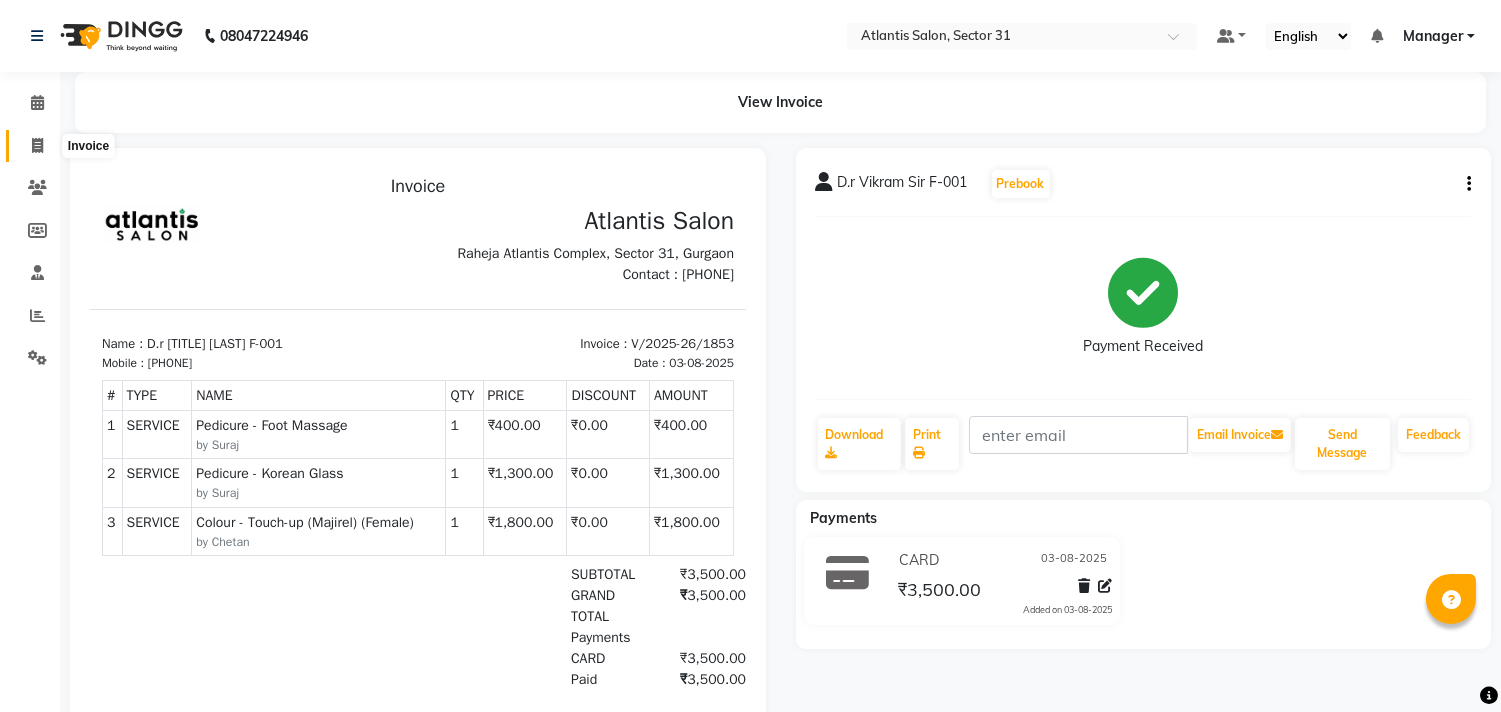 click 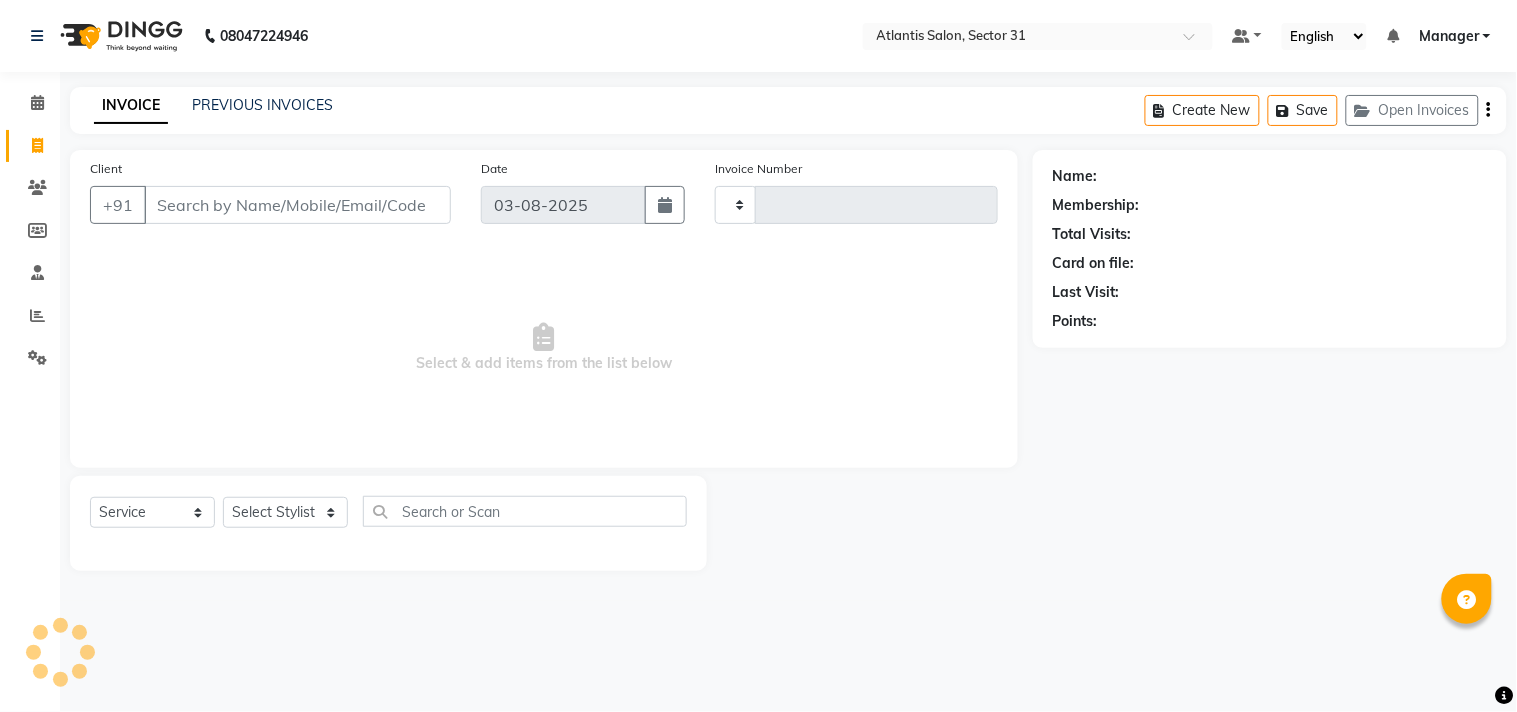 click on "Client" at bounding box center (297, 205) 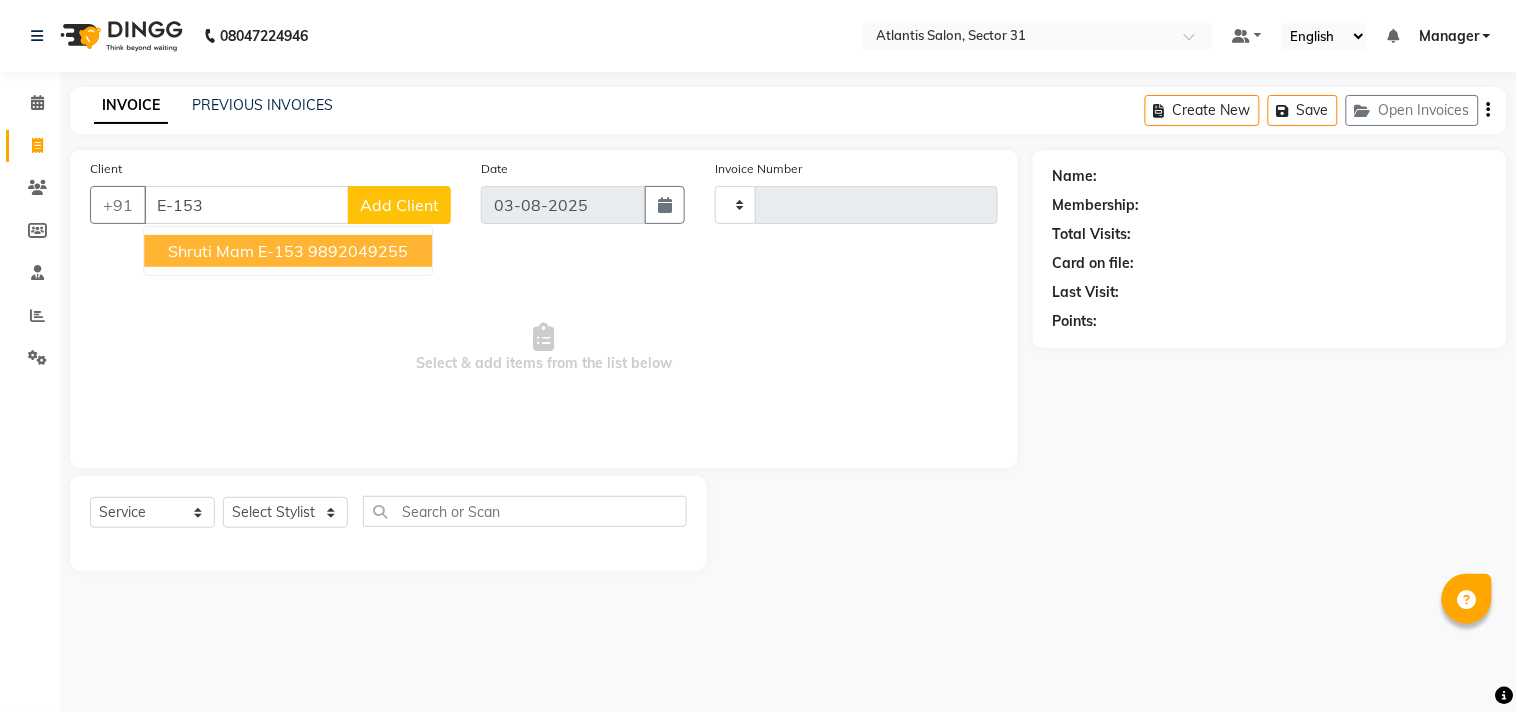 click on "Shruti mam E-153" at bounding box center [236, 251] 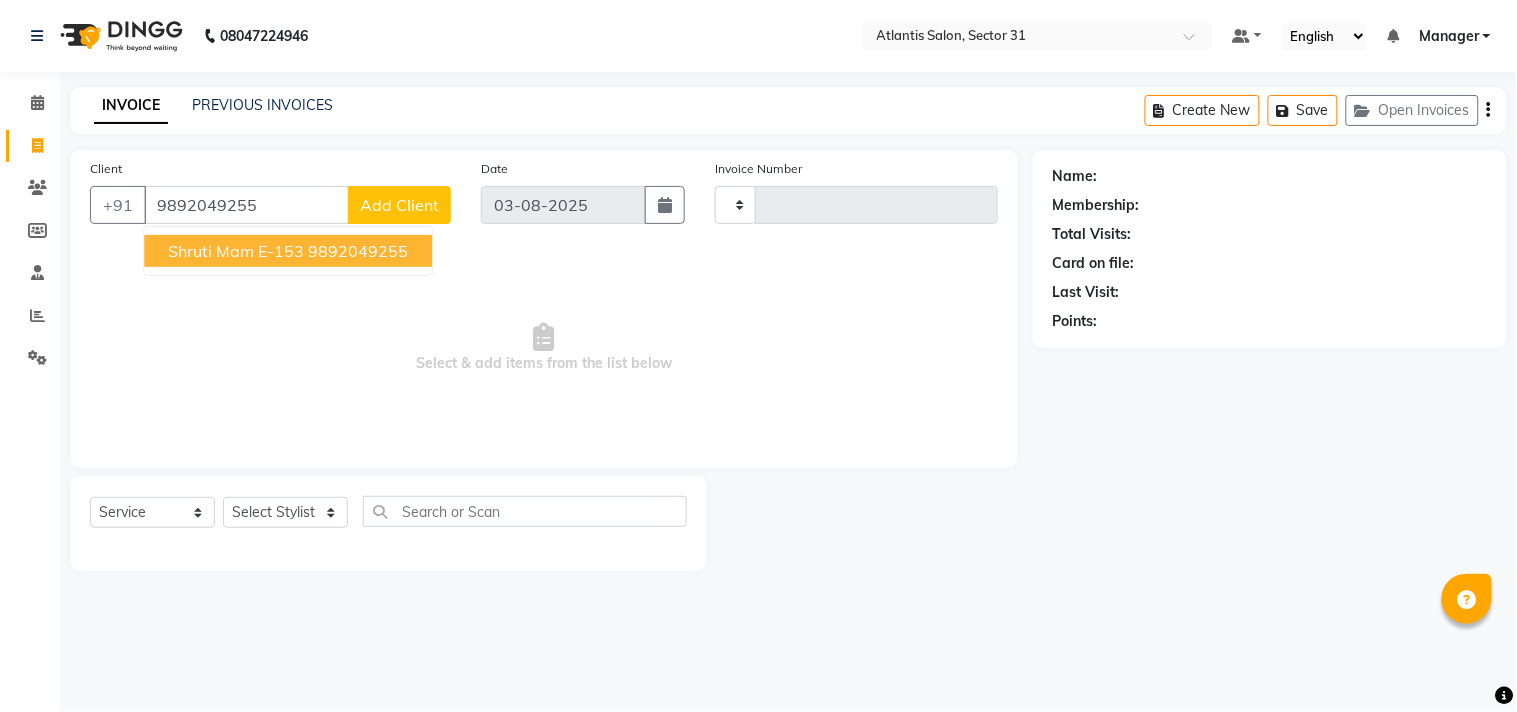 type on "9892049255" 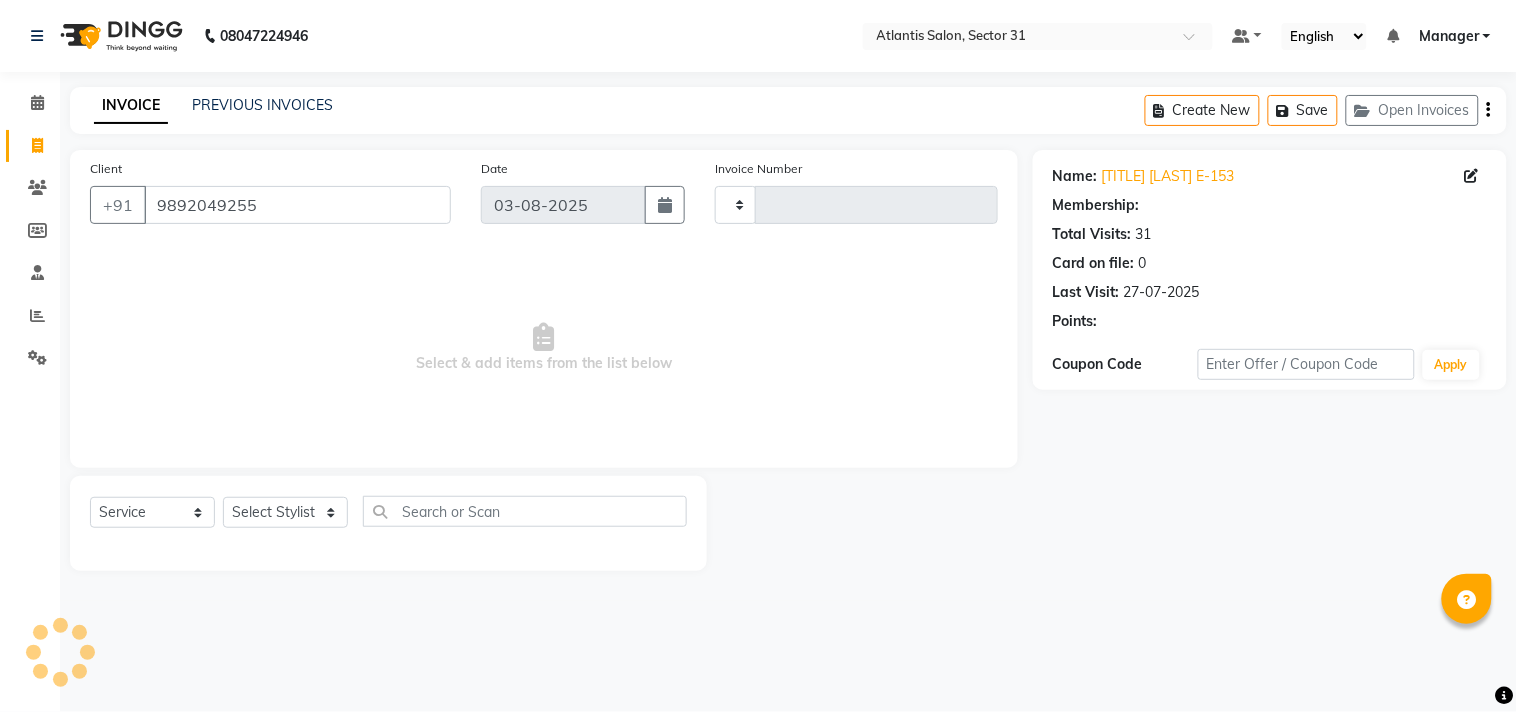 select on "1: Object" 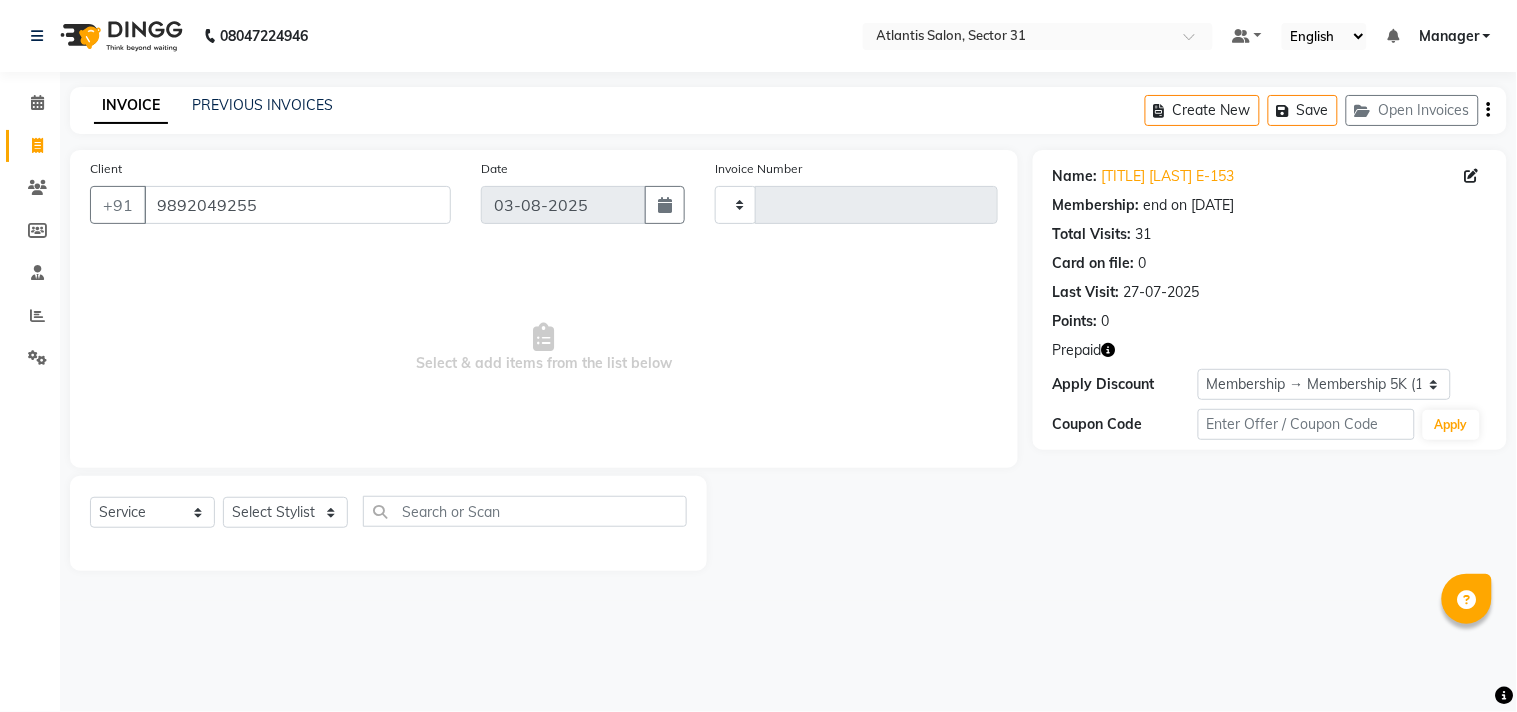 click 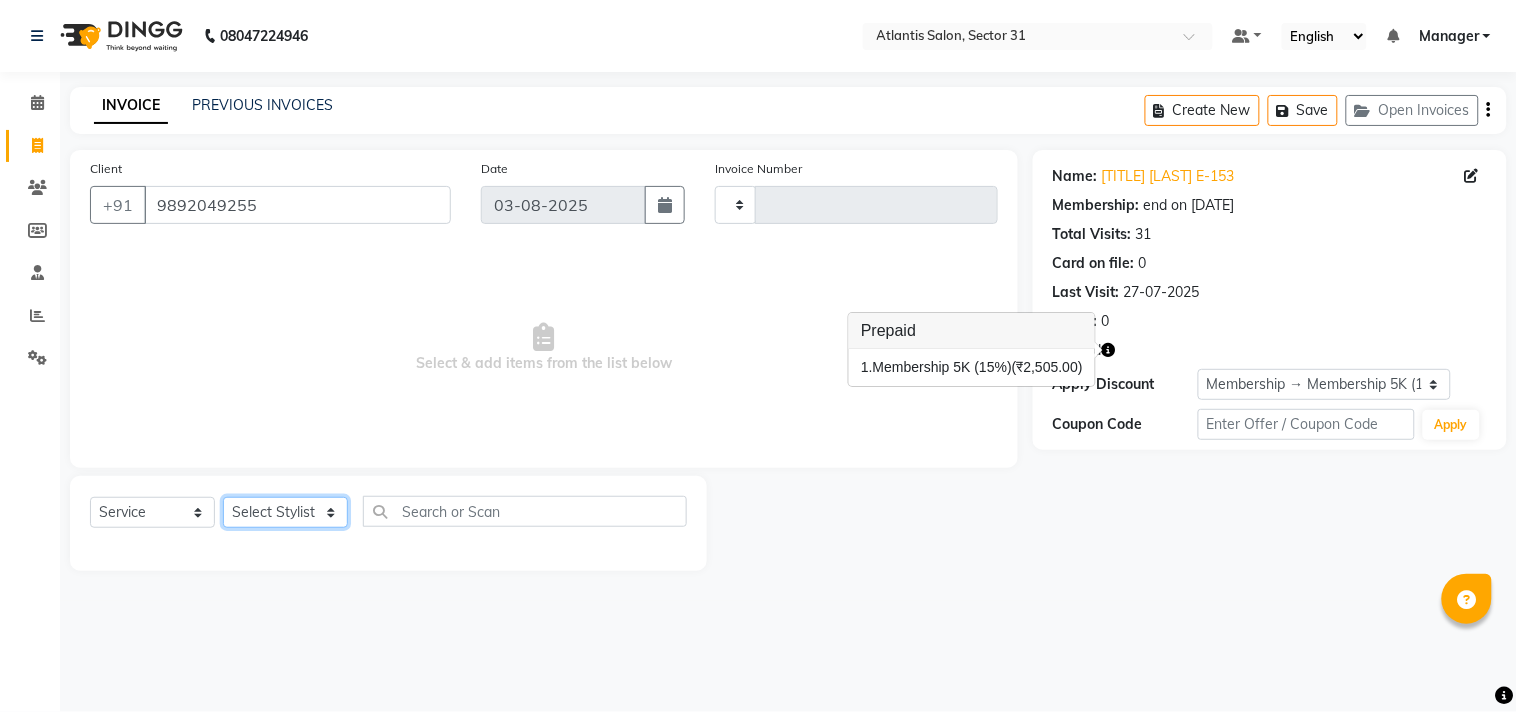 click on "Select Stylist Alka  Annu Chetan Farman Kavita Manager Staff 31 Staff ILD Suraj" 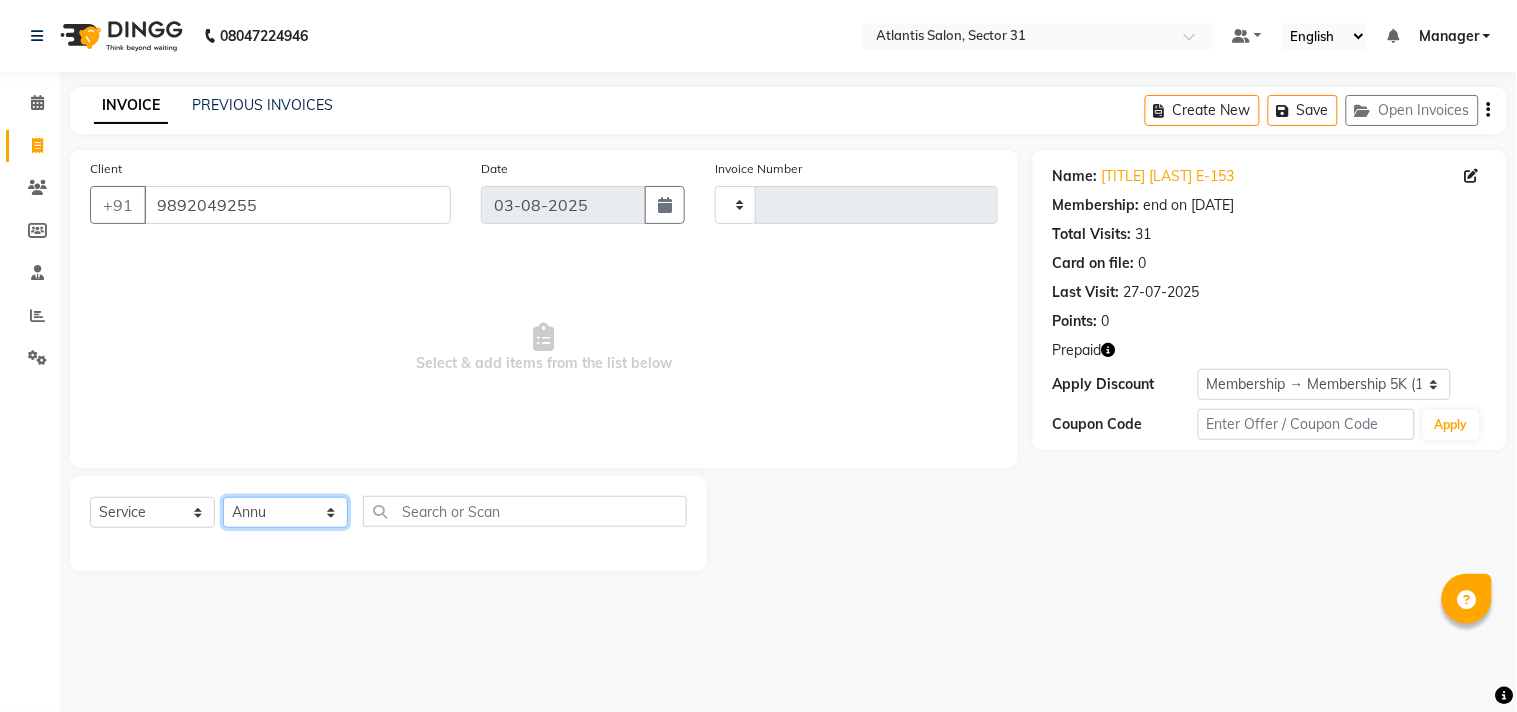 click on "Select Stylist Alka  Annu Chetan Farman Kavita Manager Staff 31 Staff ILD Suraj" 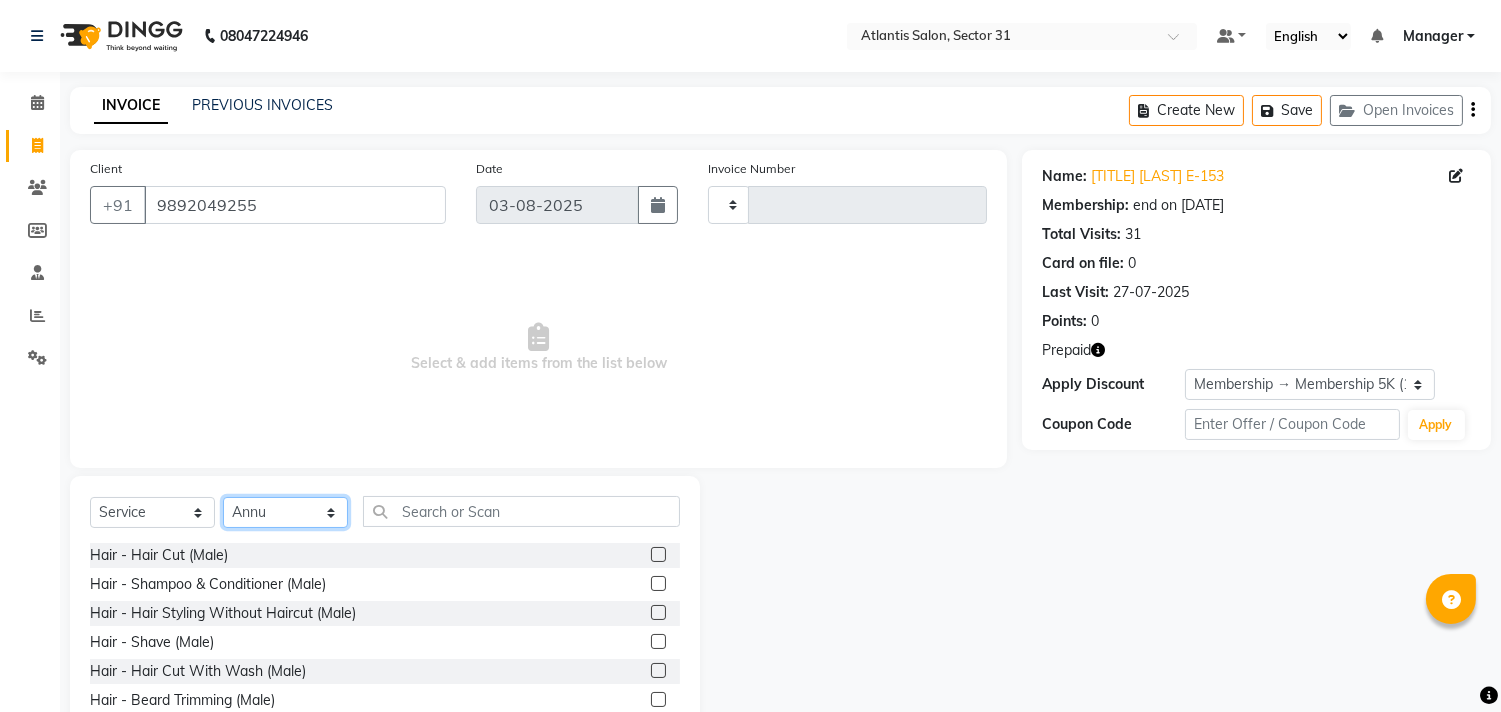 click on "Select Stylist Alka  Annu Chetan Farman Kavita Manager Staff 31 Staff ILD Suraj" 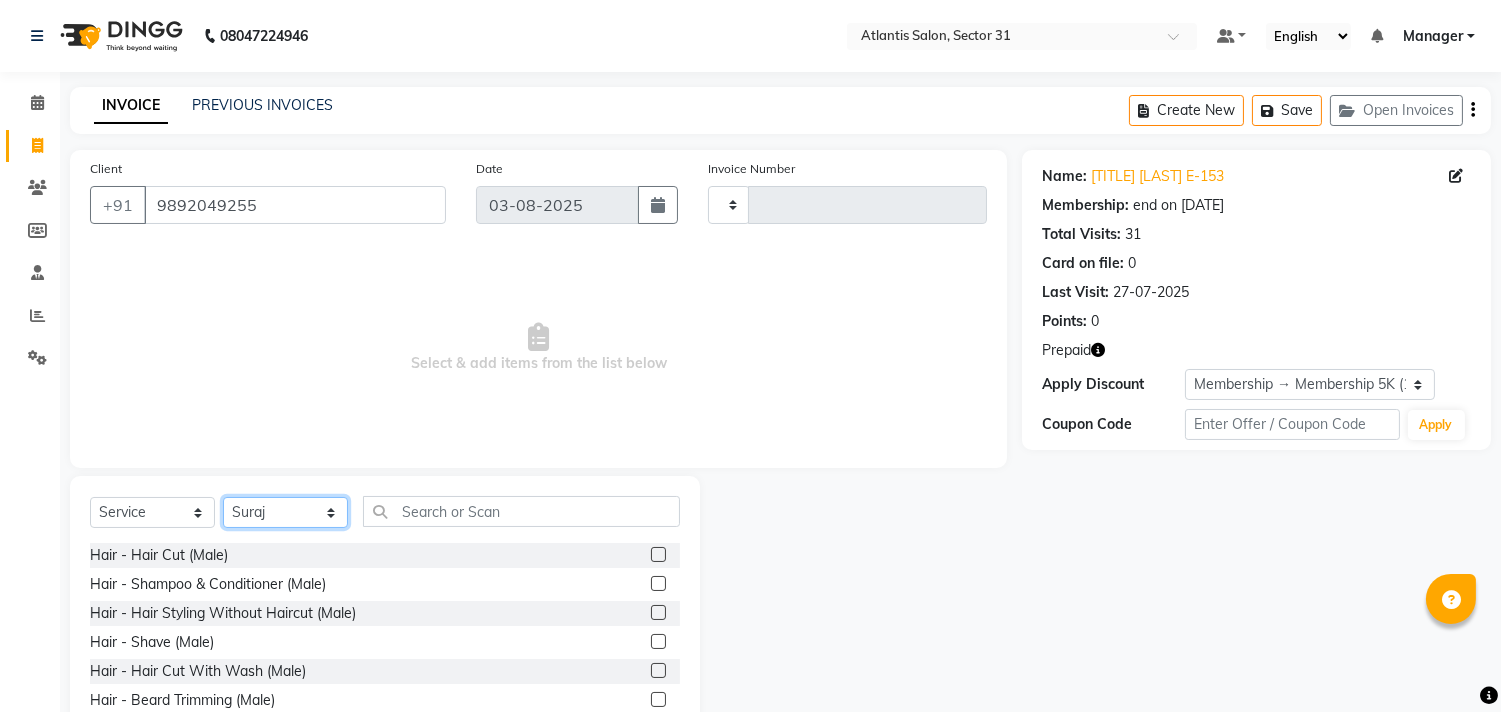 click on "Select Stylist Alka  Annu Chetan Farman Kavita Manager Staff 31 Staff ILD Suraj" 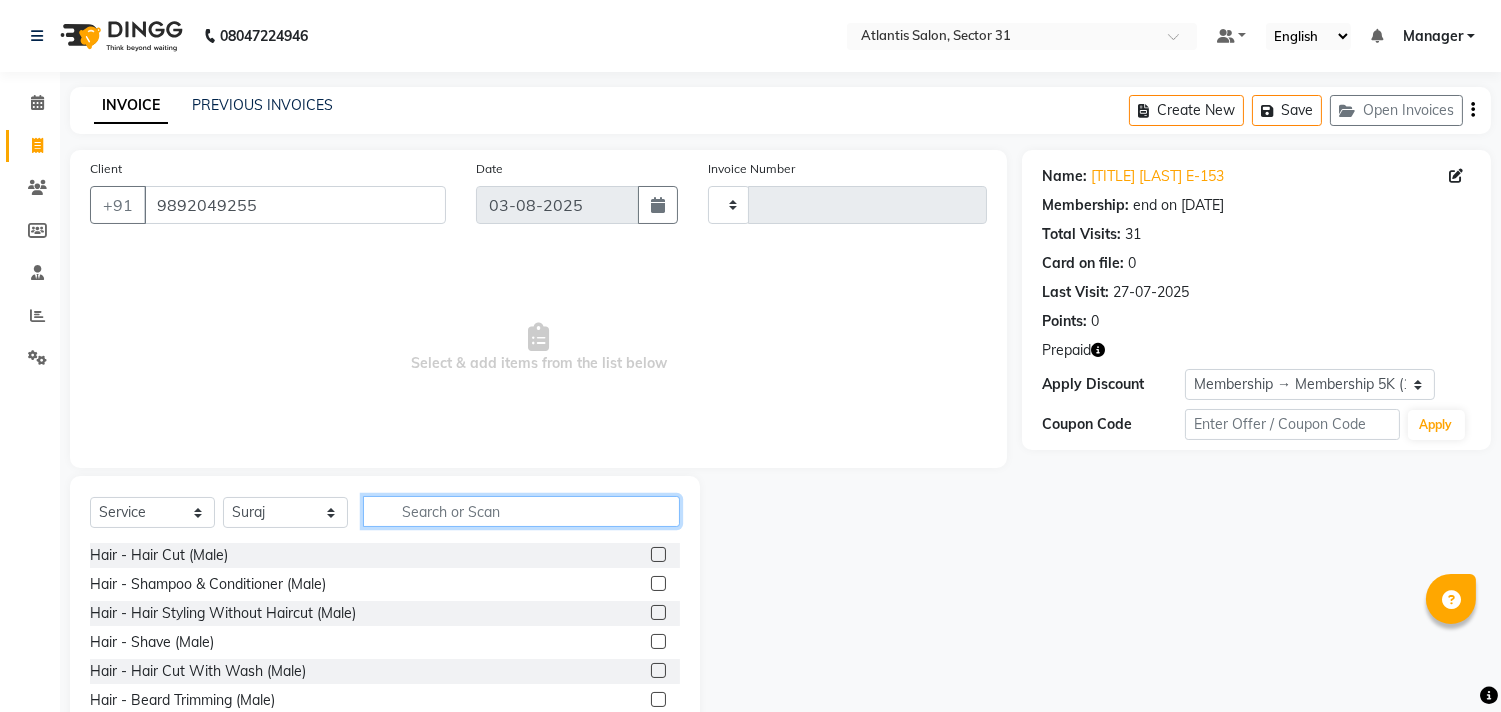 drag, startPoint x: 417, startPoint y: 522, endPoint x: 411, endPoint y: 500, distance: 22.803509 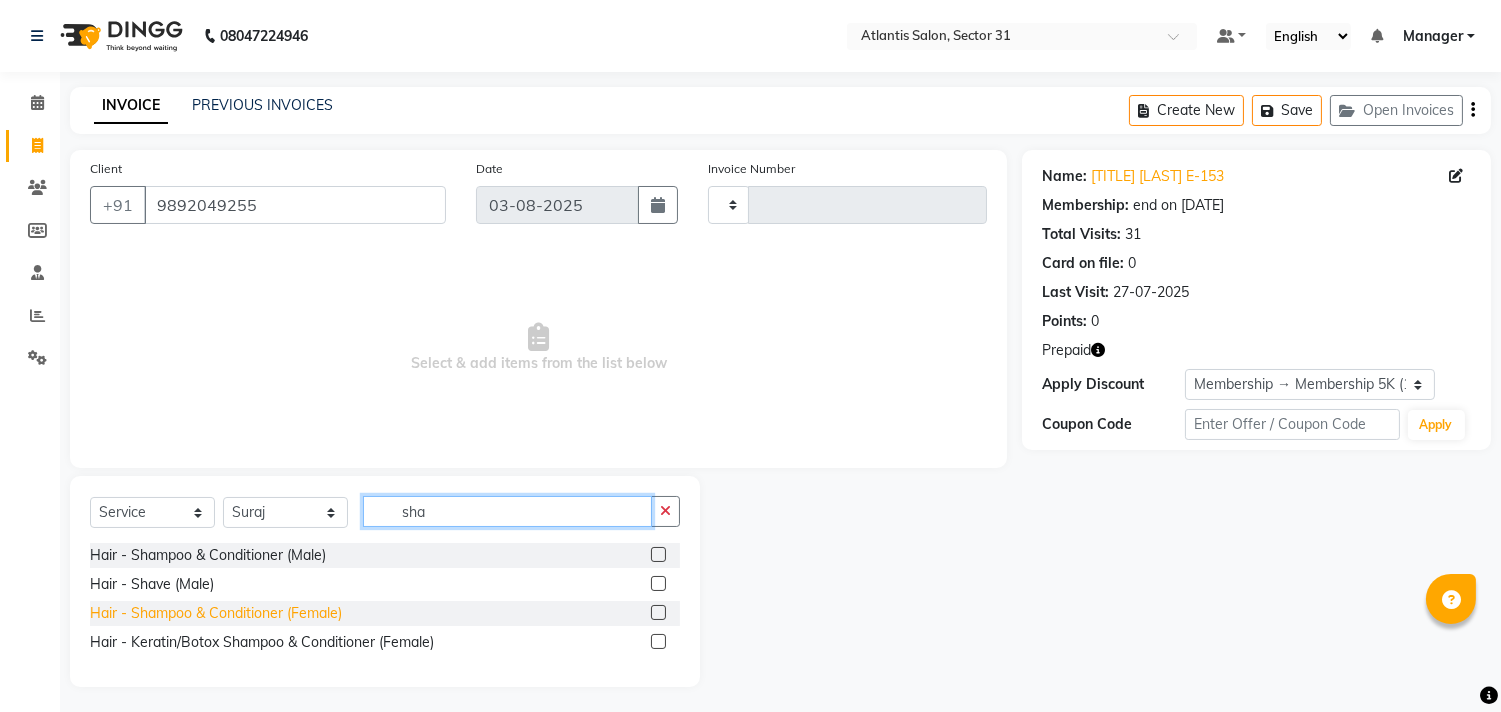 type on "sha" 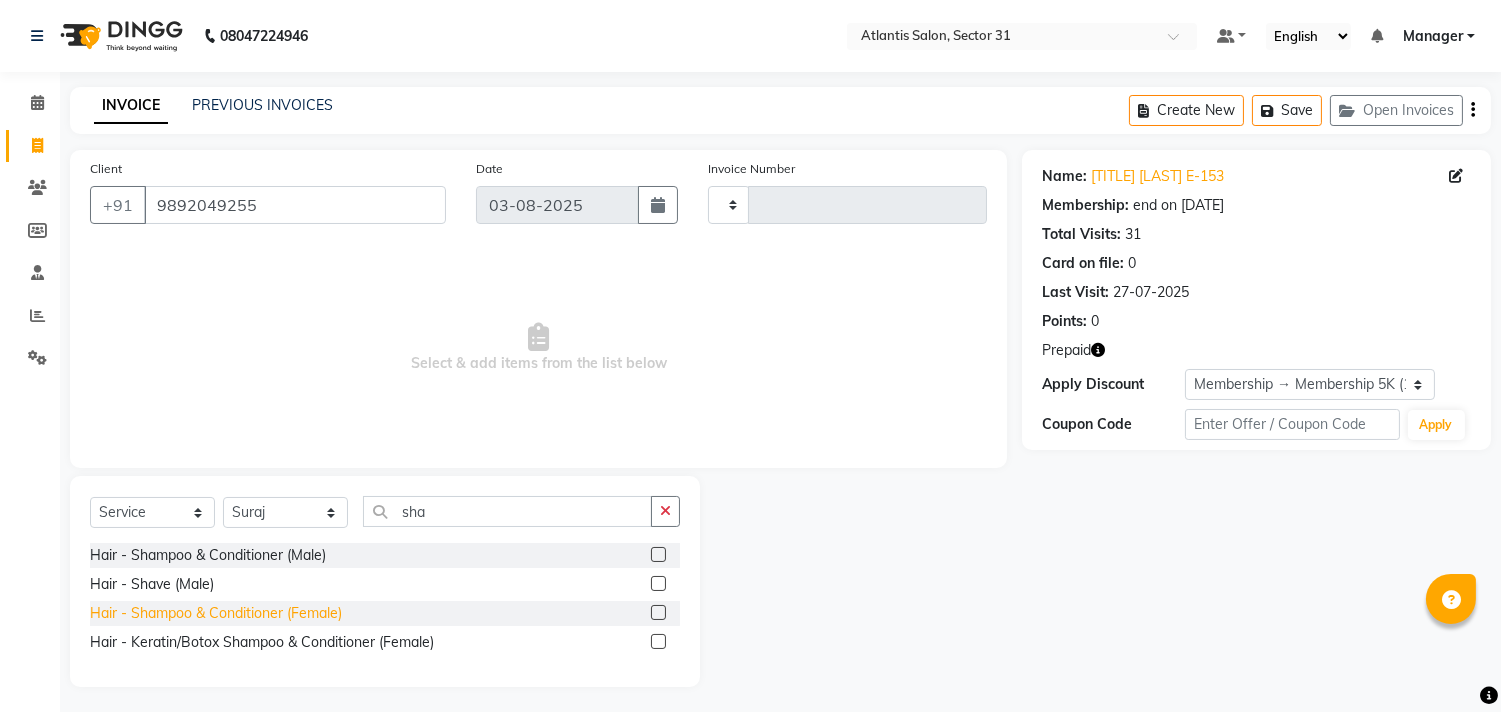 click on "Hair - Shampoo & Conditioner  (Female)" 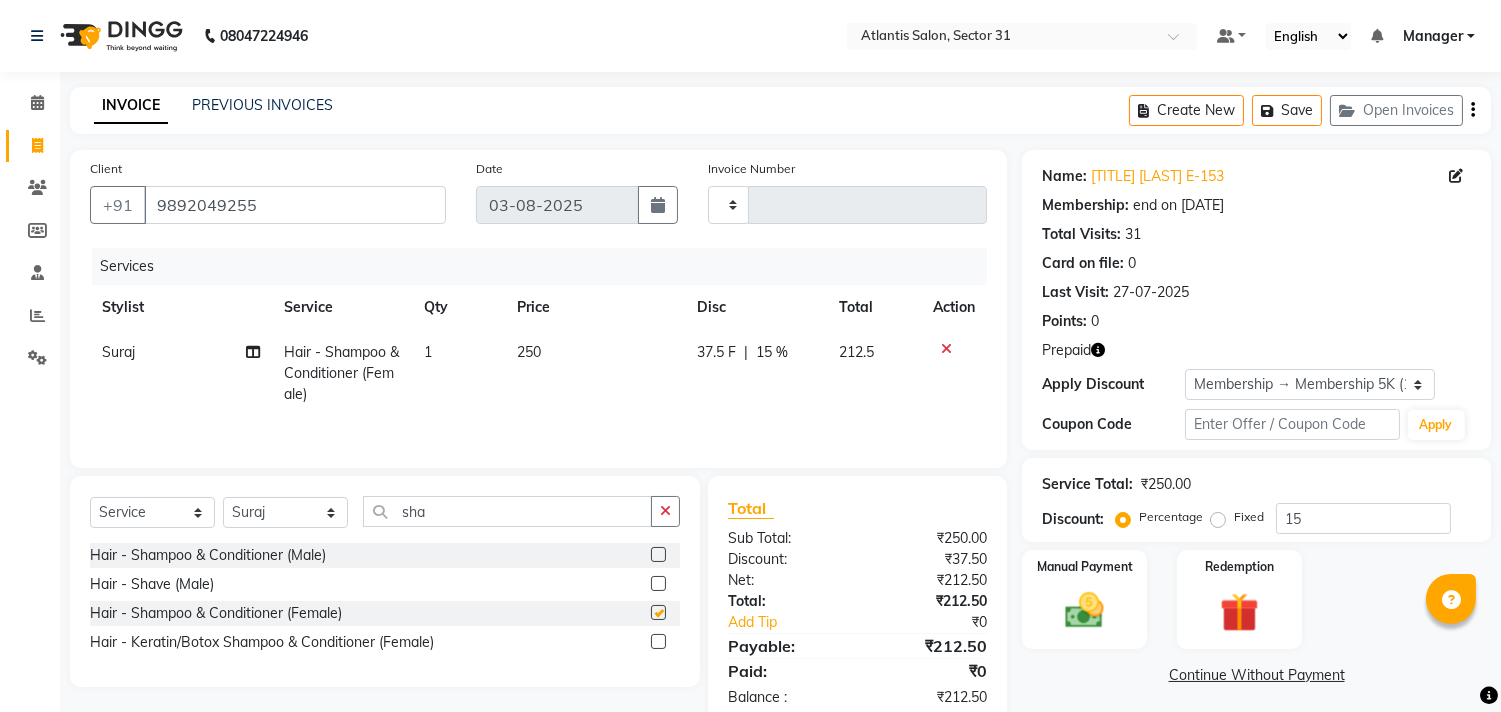checkbox on "false" 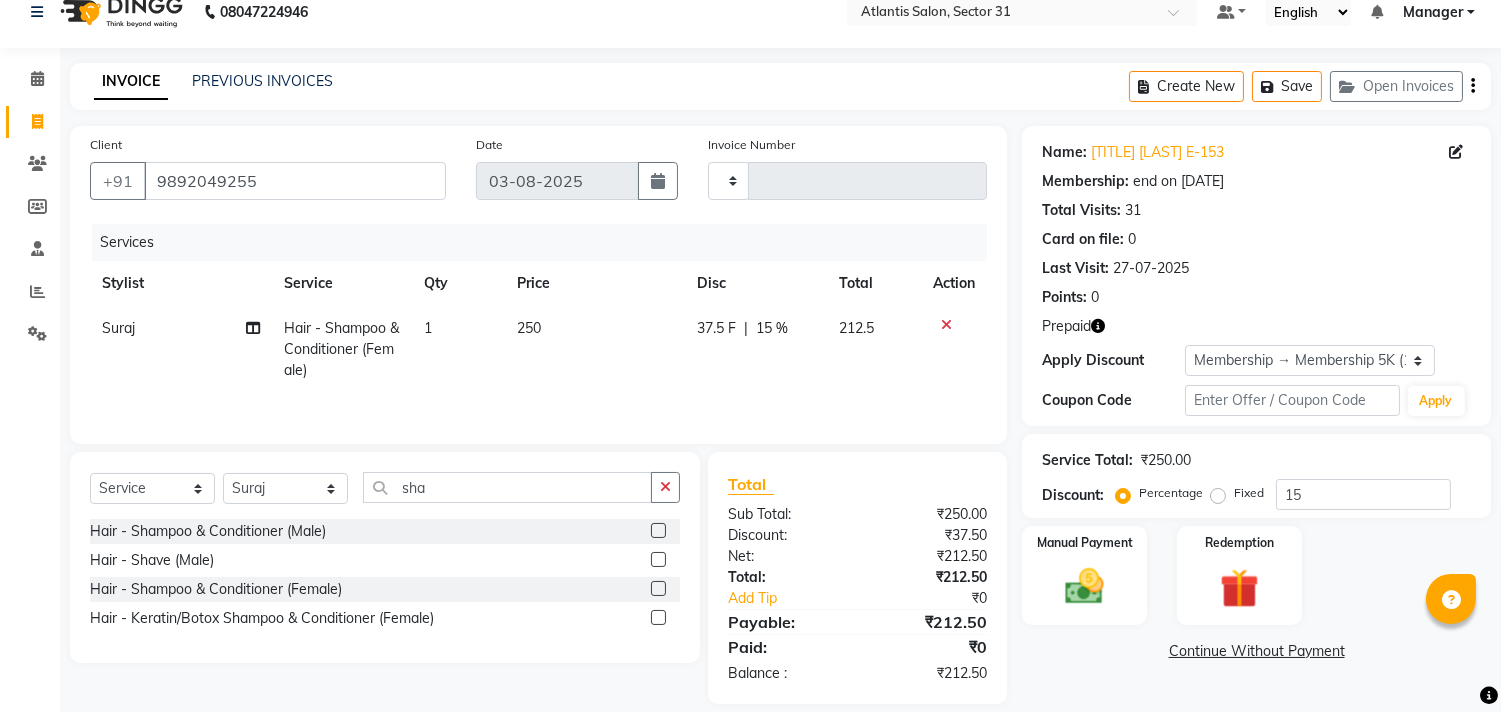 scroll, scrollTop: 47, scrollLeft: 0, axis: vertical 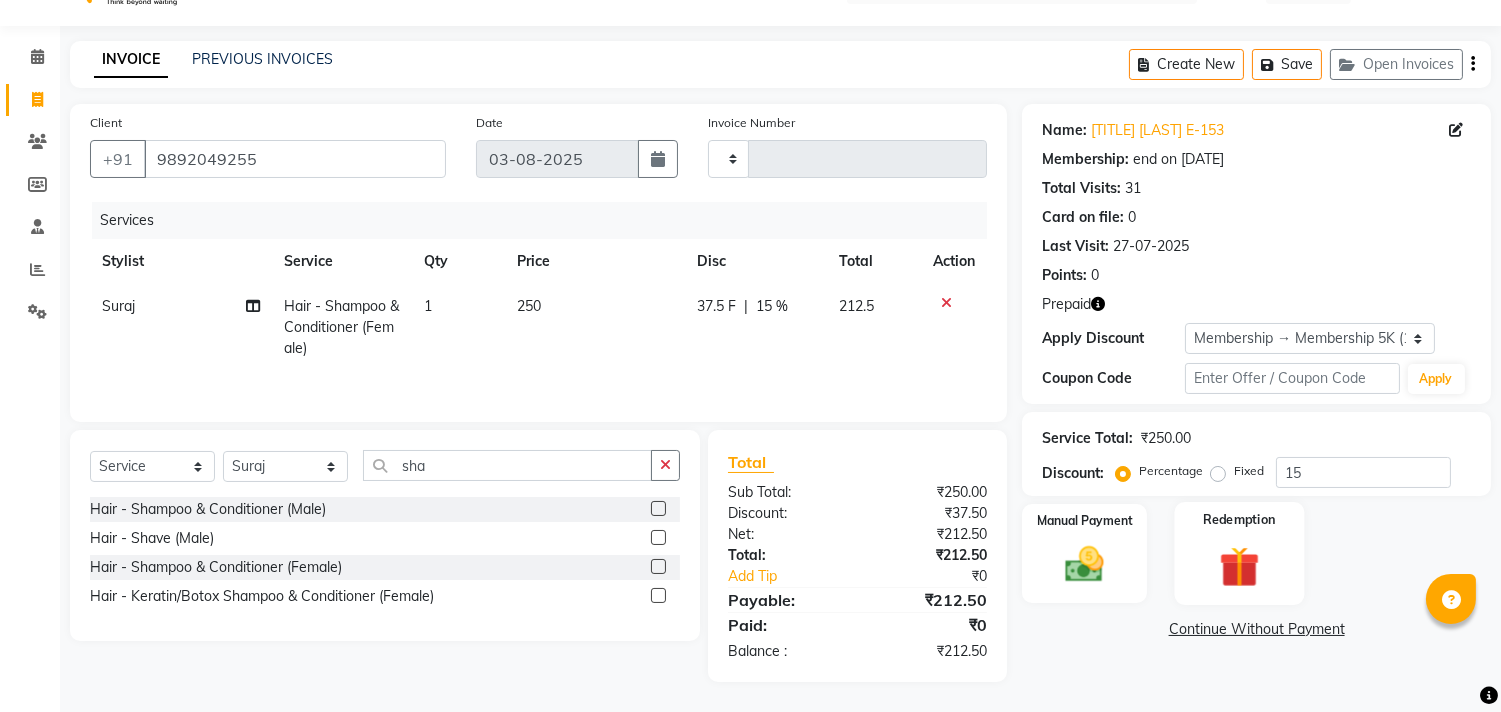 drag, startPoint x: 1254, startPoint y: 551, endPoint x: 1267, endPoint y: 576, distance: 28.178005 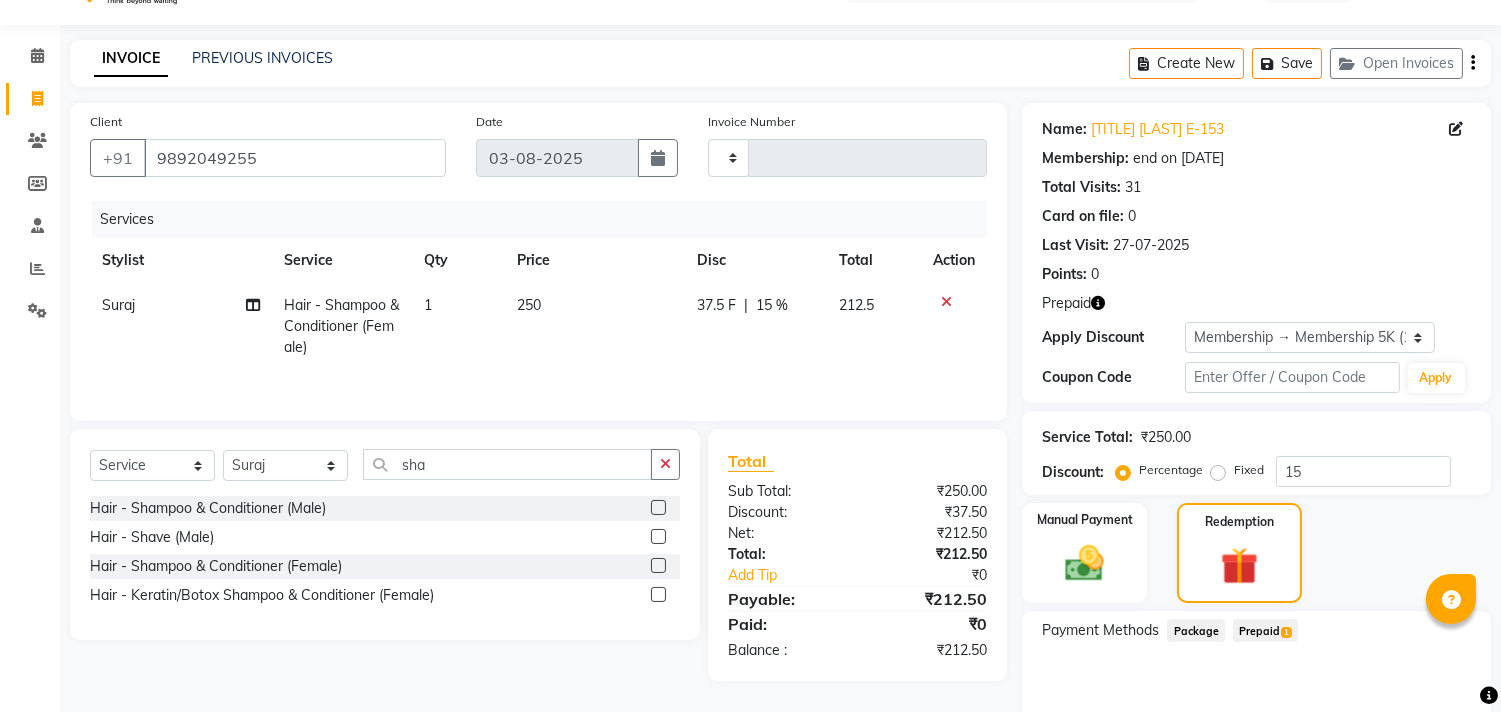 click on "Prepaid  1" 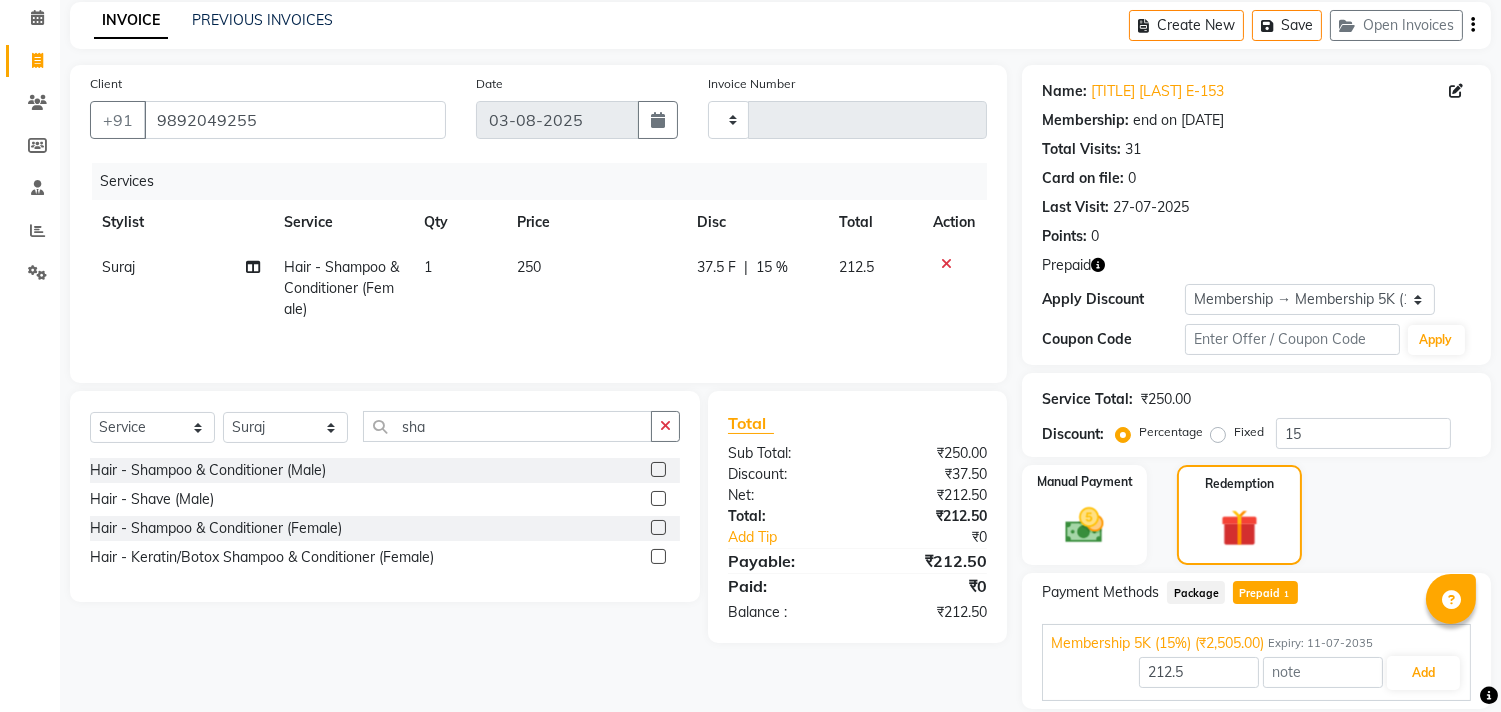 scroll, scrollTop: 152, scrollLeft: 0, axis: vertical 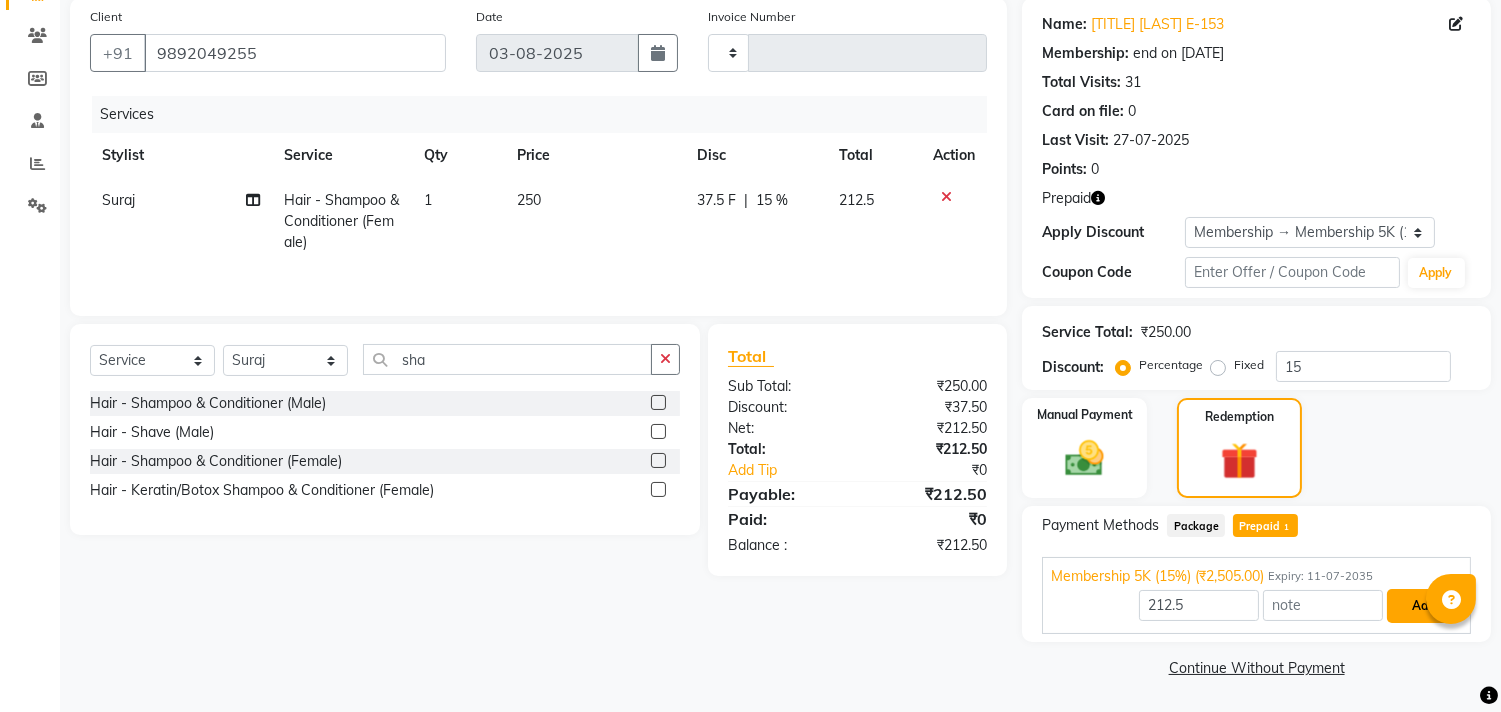 click on "Add" at bounding box center (1423, 606) 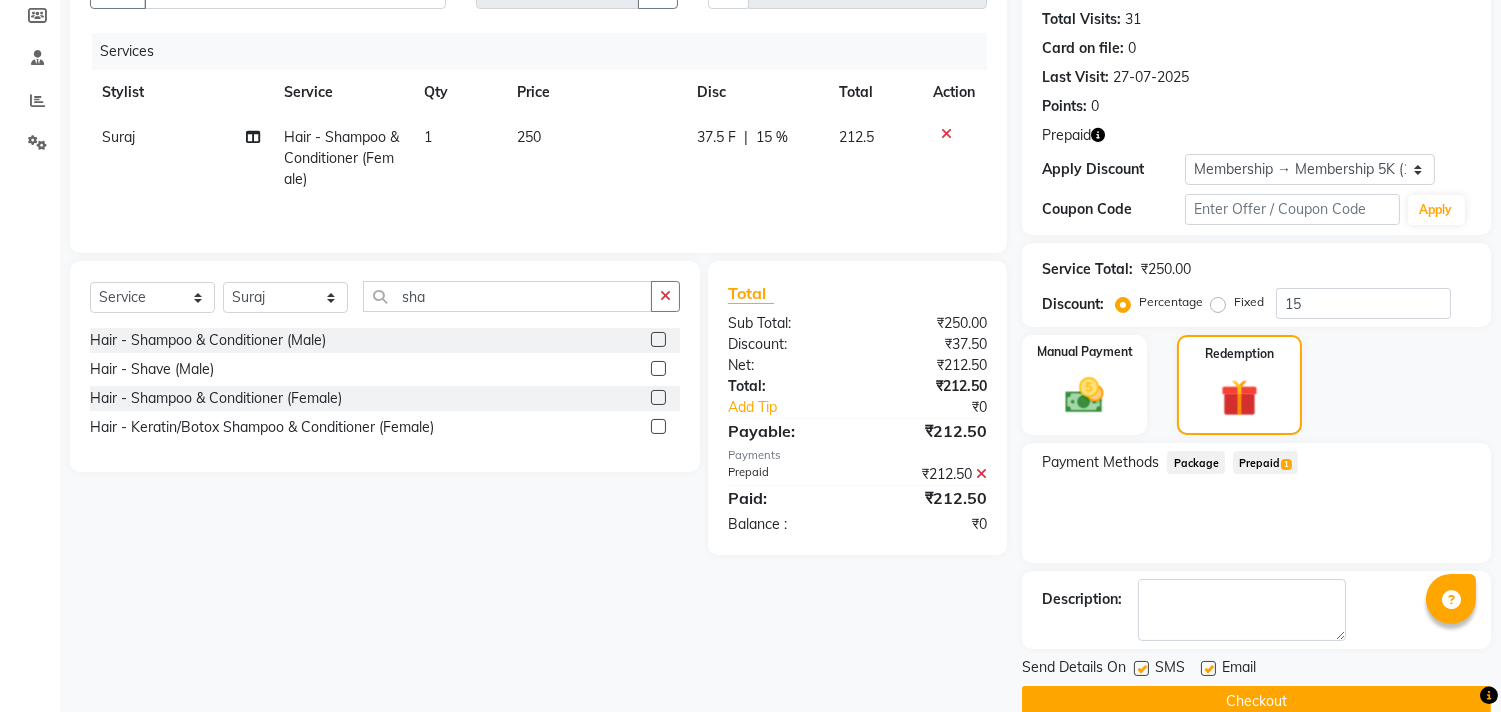 scroll, scrollTop: 248, scrollLeft: 0, axis: vertical 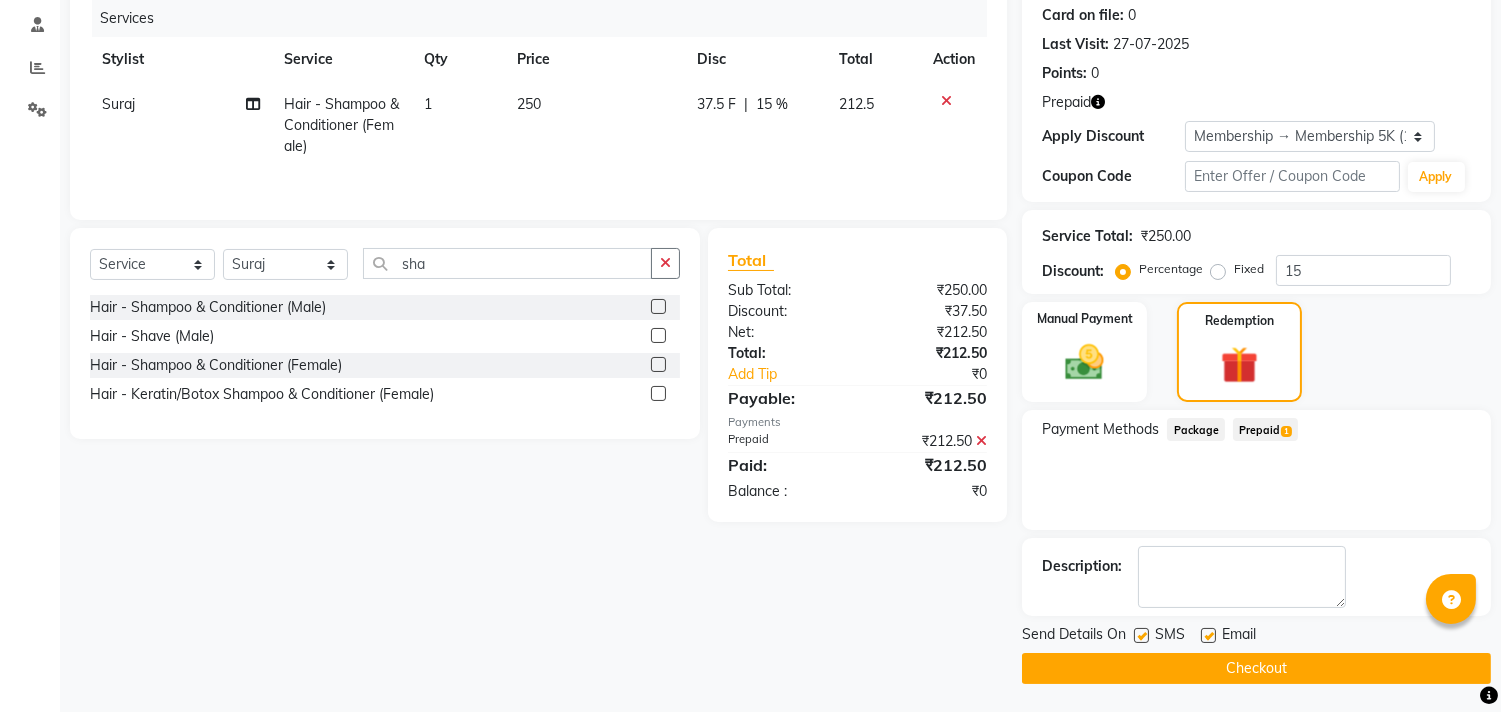 click on "Checkout" 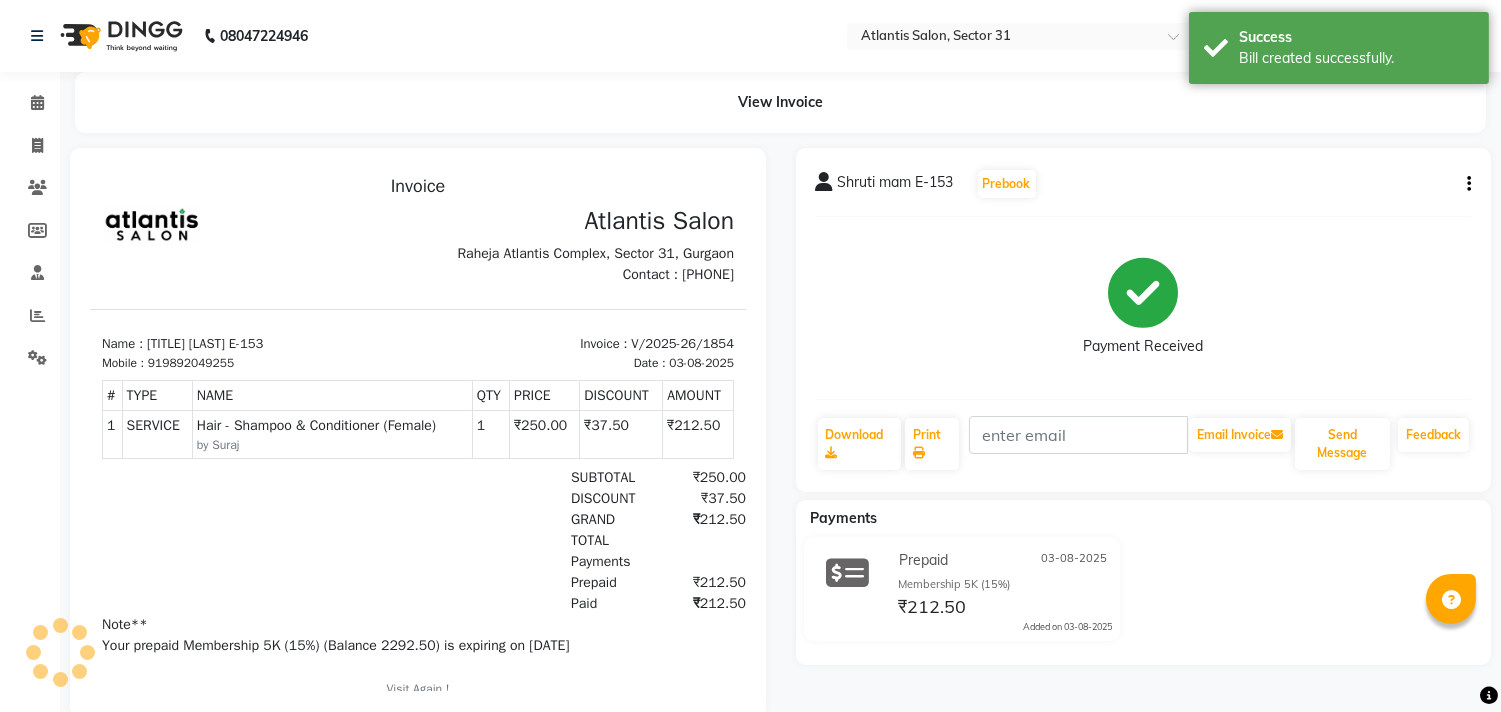scroll, scrollTop: 0, scrollLeft: 0, axis: both 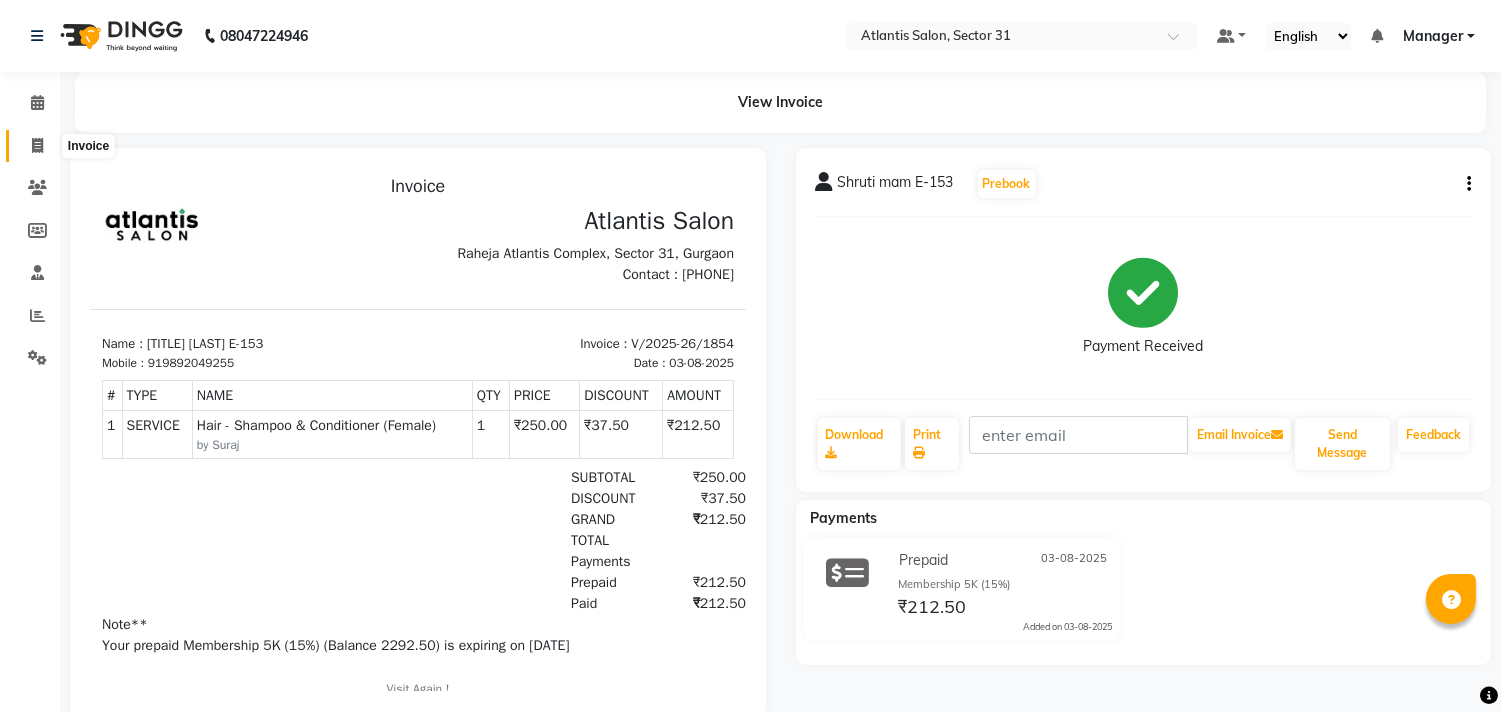 click 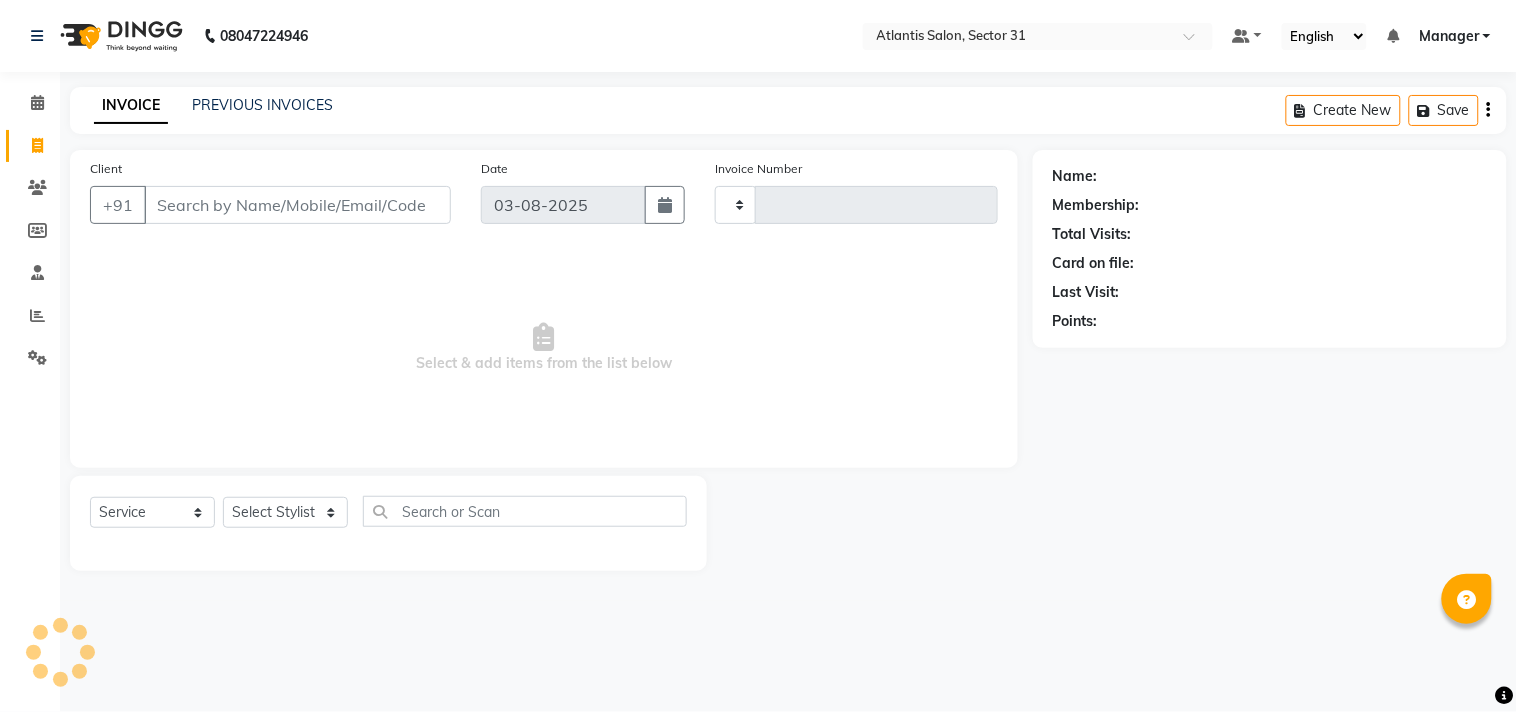 type on "1855" 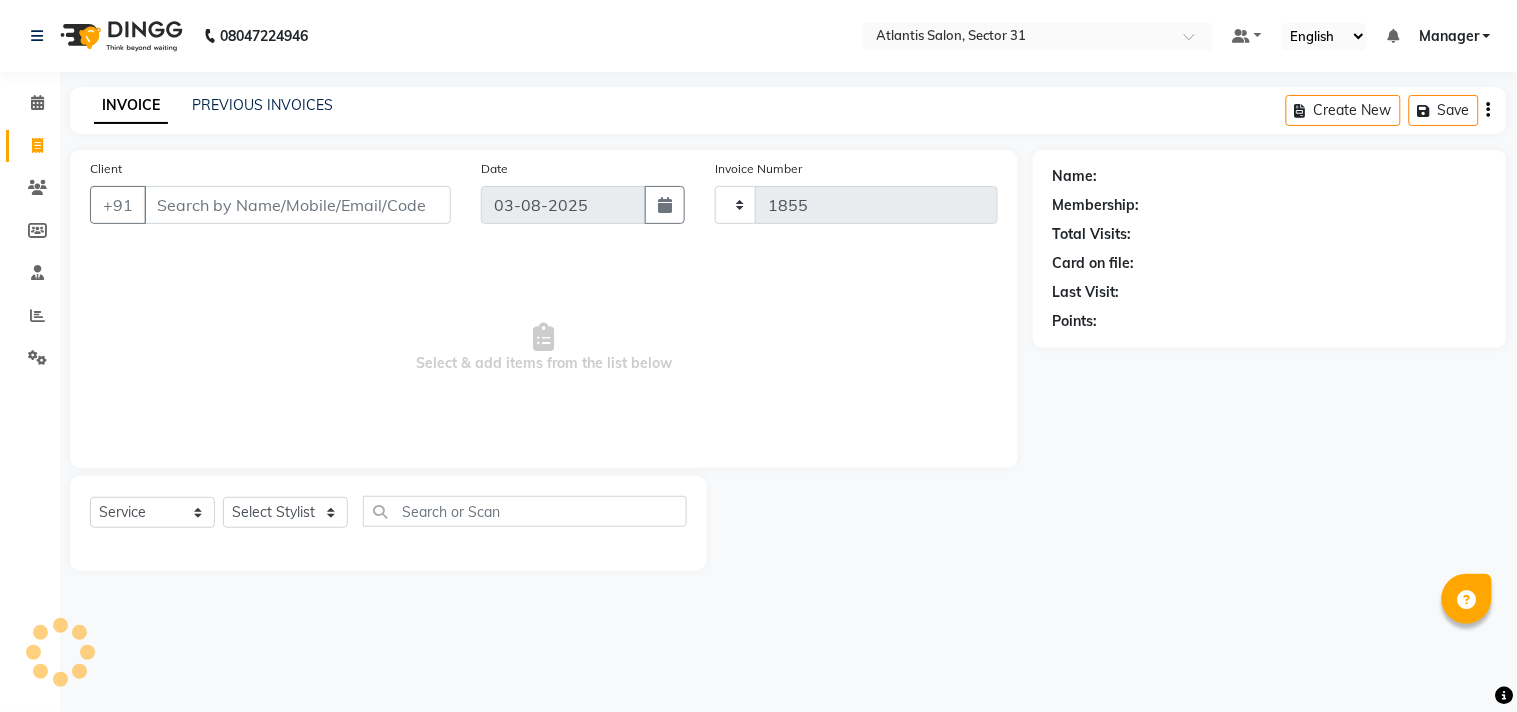 select on "4391" 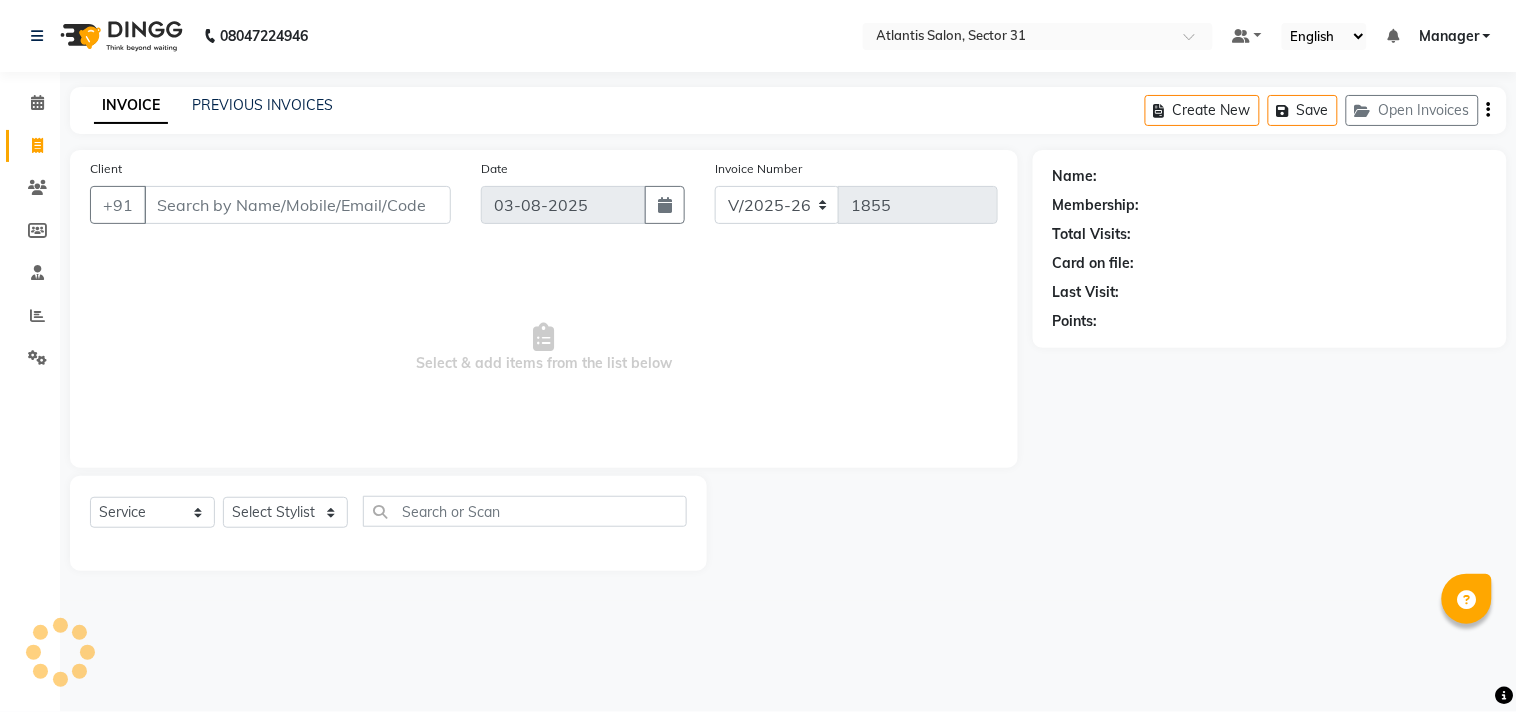 click on "Client" at bounding box center [297, 205] 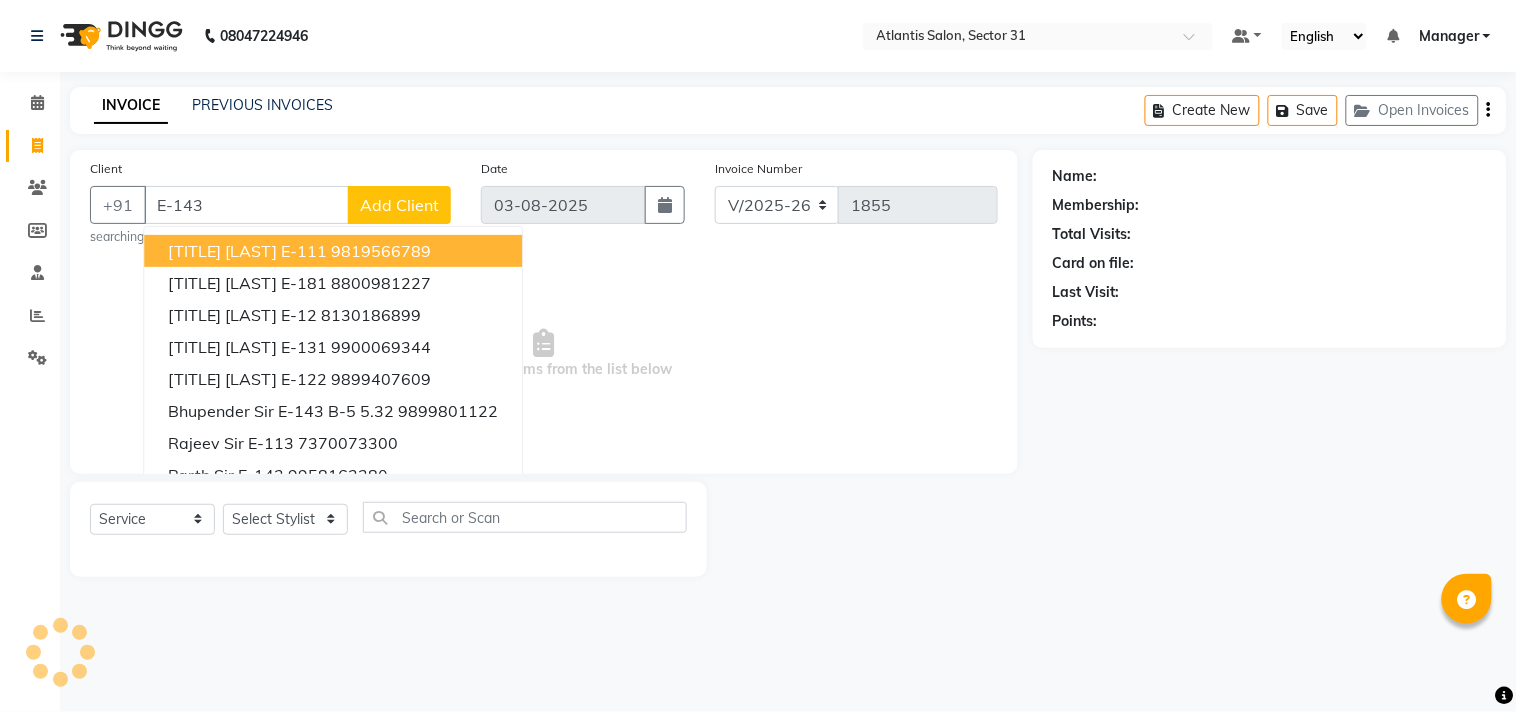 click on "[TITLE] [LAST] E-111  [PHONE]" at bounding box center (333, 251) 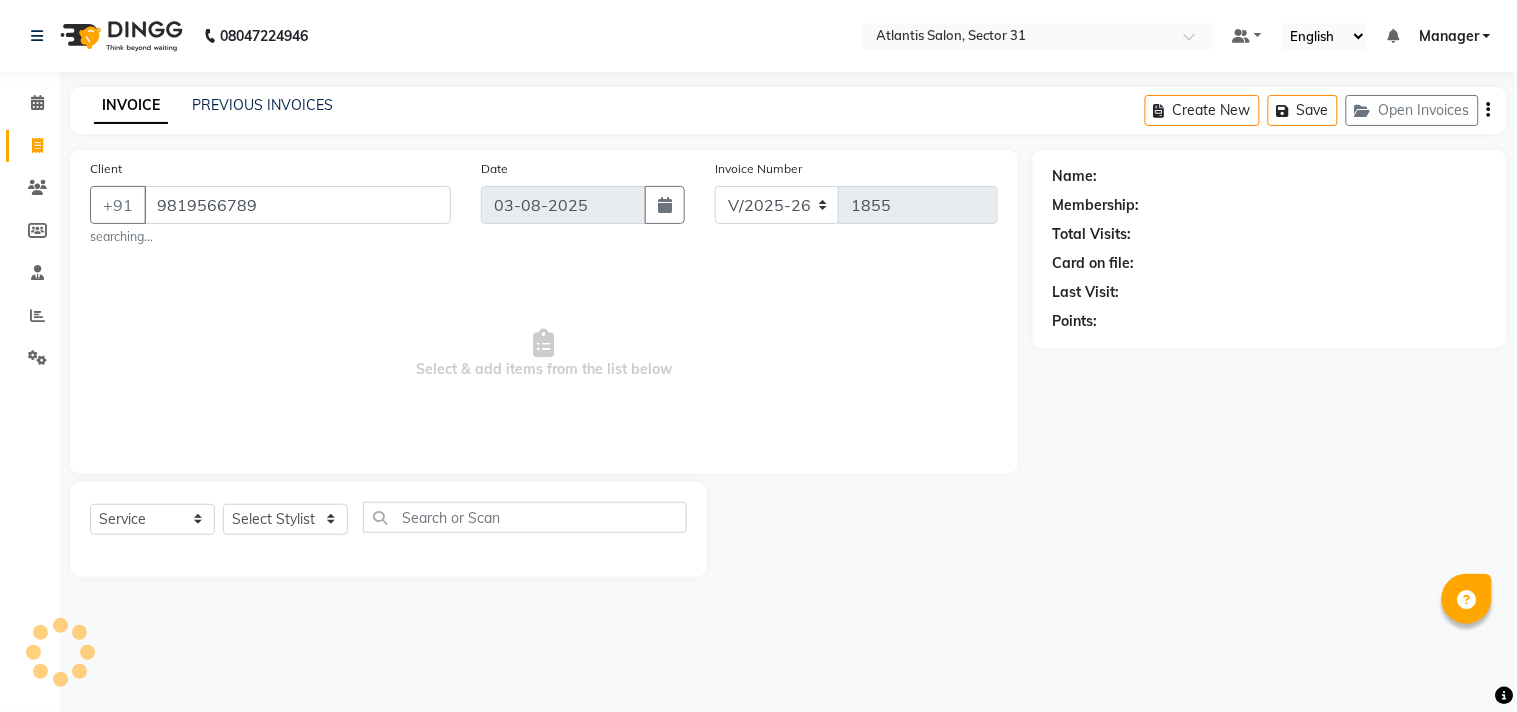 click on "Select  Service  Product  Membership  Package Voucher Prepaid Gift Card  Select Stylist Alka  Annu Chetan Farman Kavita Manager Staff 31 Staff ILD Suraj" 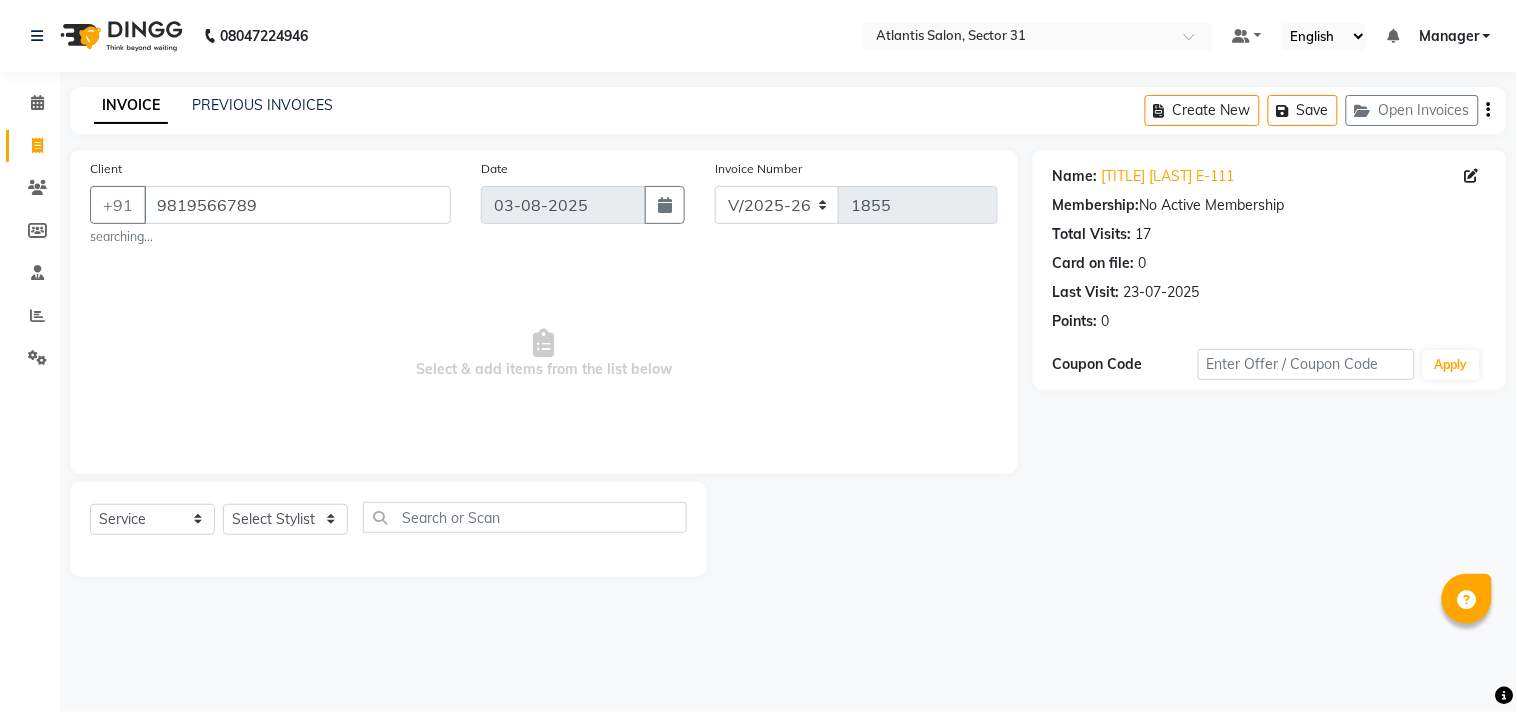 click on "Select  Service  Product  Membership  Package Voucher Prepaid Gift Card  Select Stylist Alka  Annu Chetan Farman Kavita Manager Staff 31 Staff ILD Suraj" 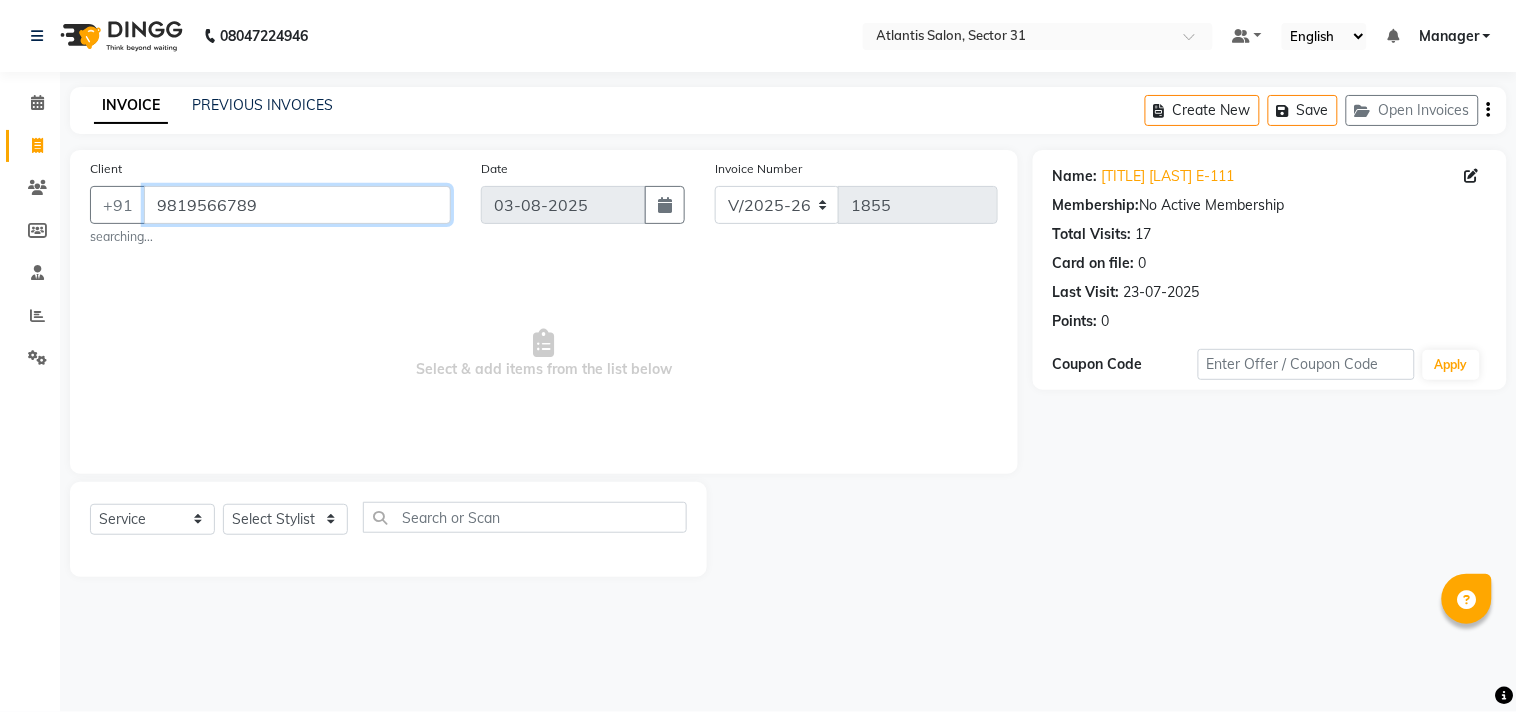 click on "9819566789" at bounding box center [297, 205] 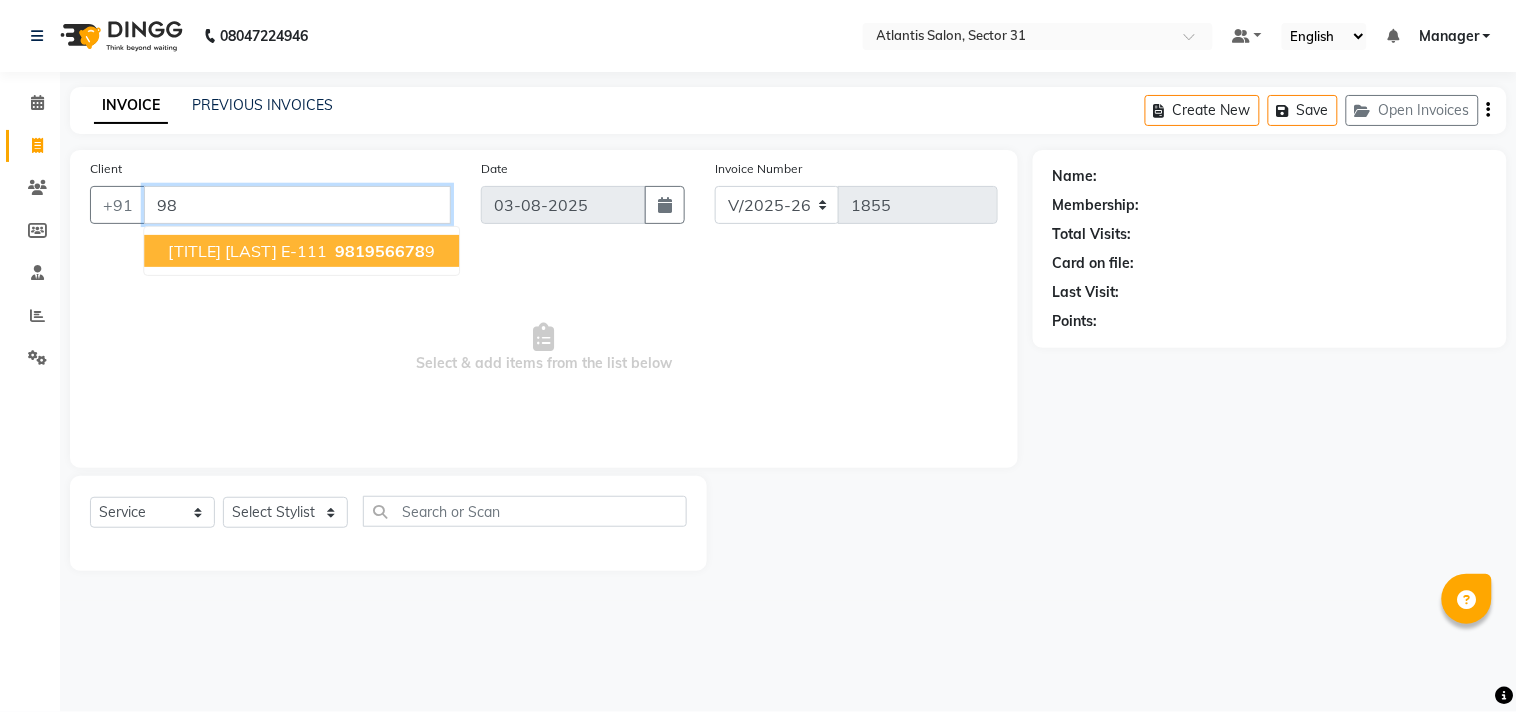 type on "9" 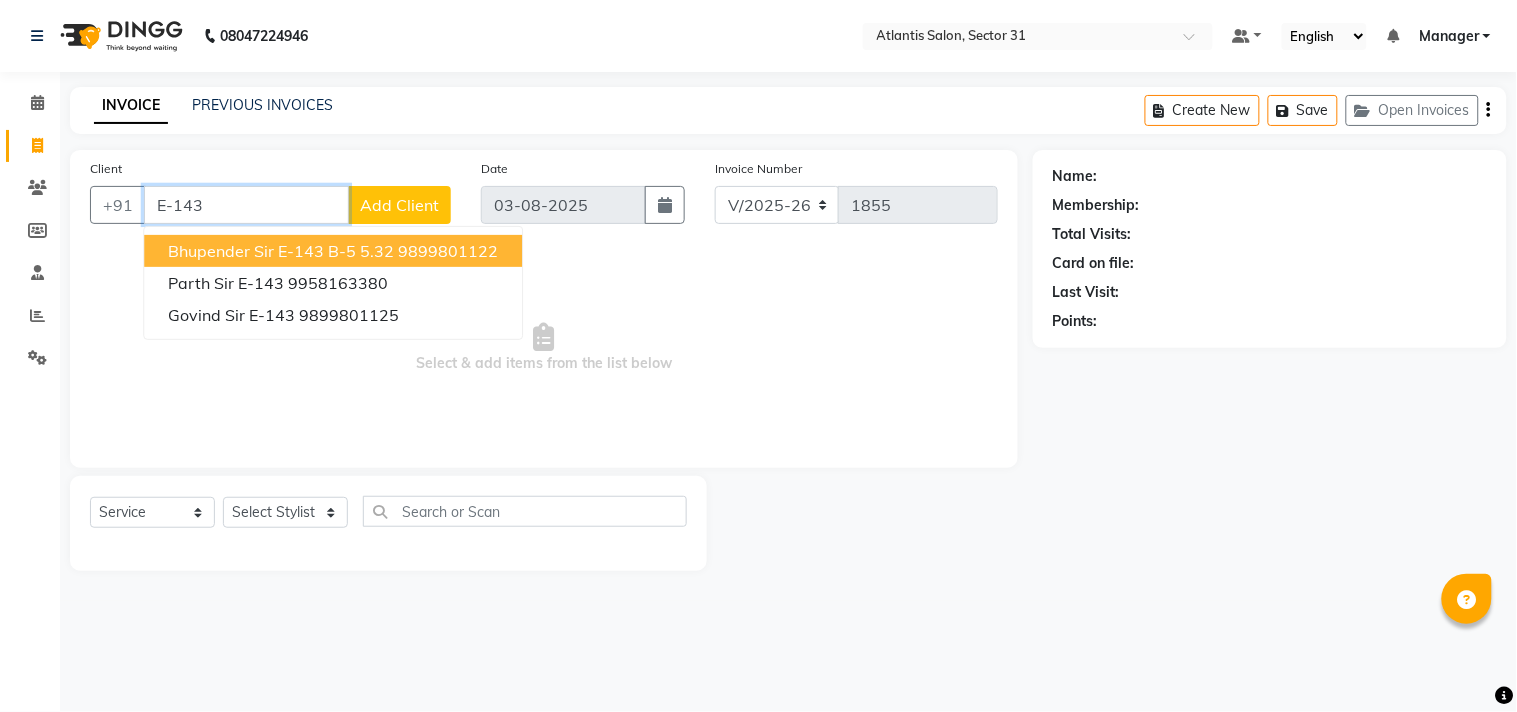 click on "Bhupender Sir E-143 B-5  5.32" at bounding box center [281, 251] 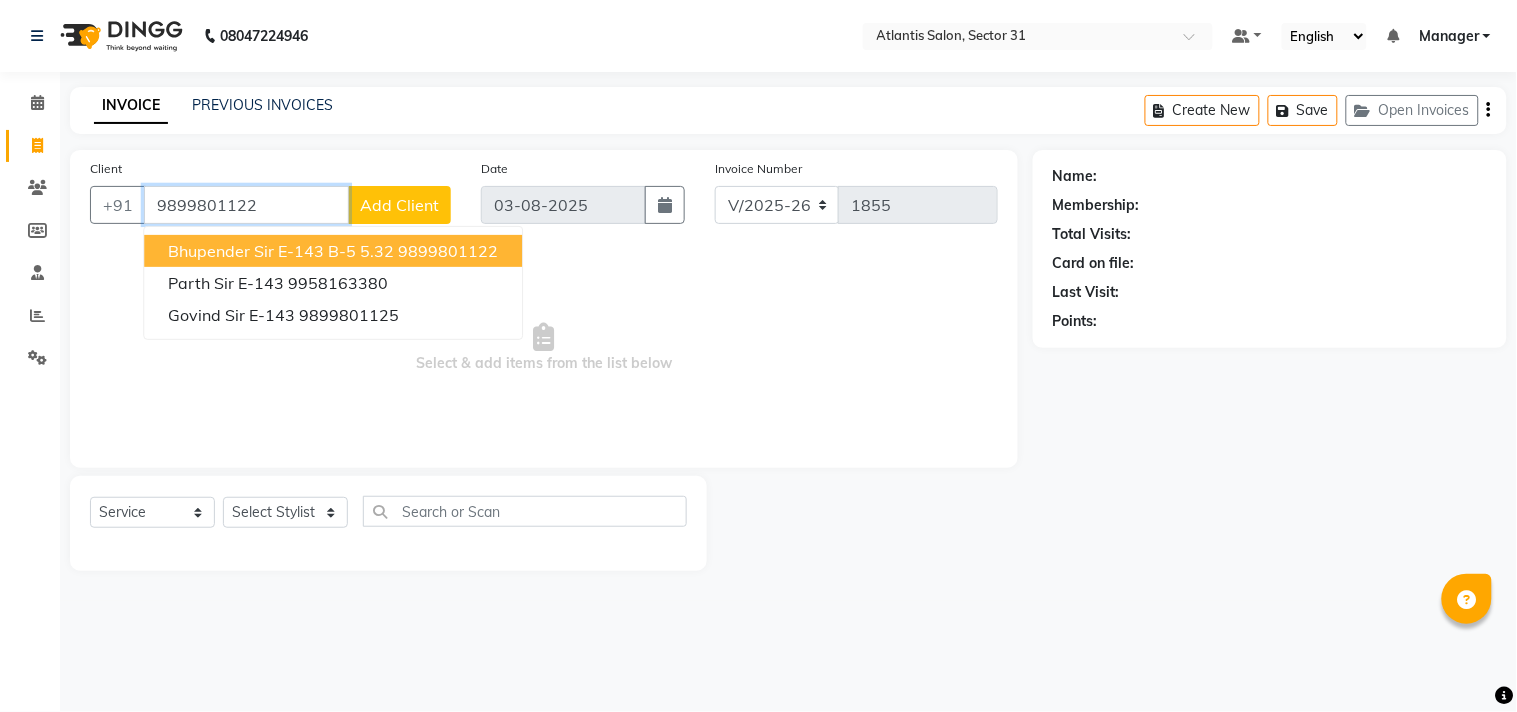 type on "9899801122" 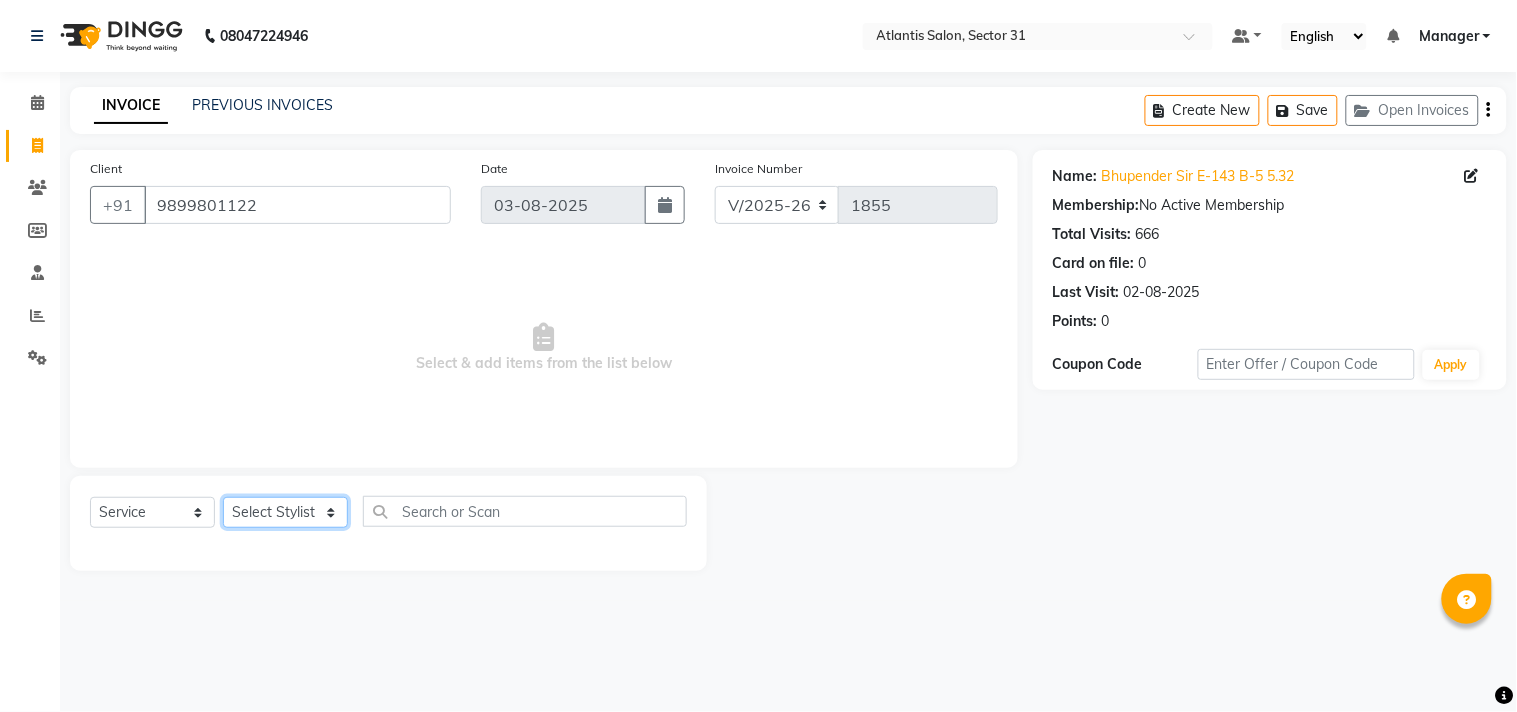 click on "Select Stylist Alka  Annu Chetan Farman Kavita Manager Staff 31 Staff ILD Suraj" 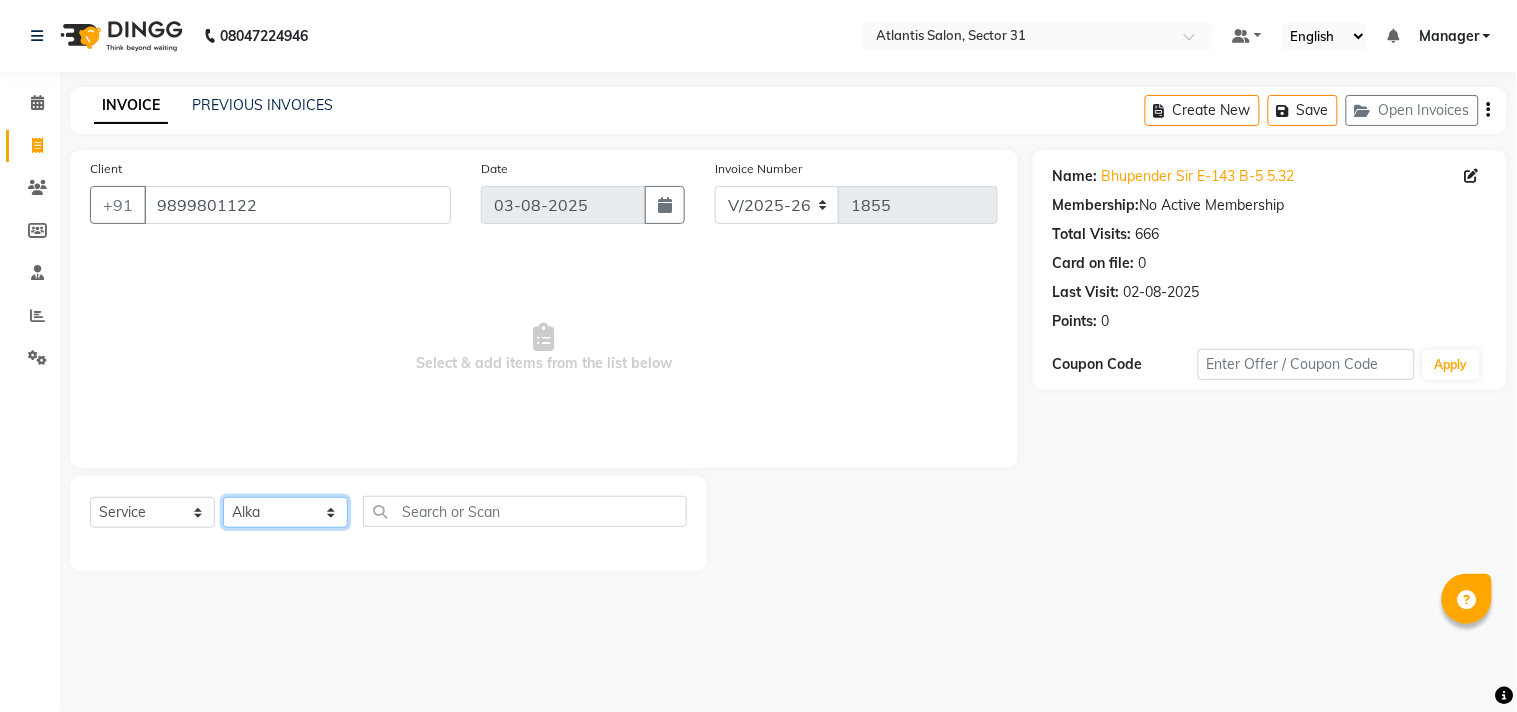 click on "Select Stylist Alka  Annu Chetan Farman Kavita Manager Staff 31 Staff ILD Suraj" 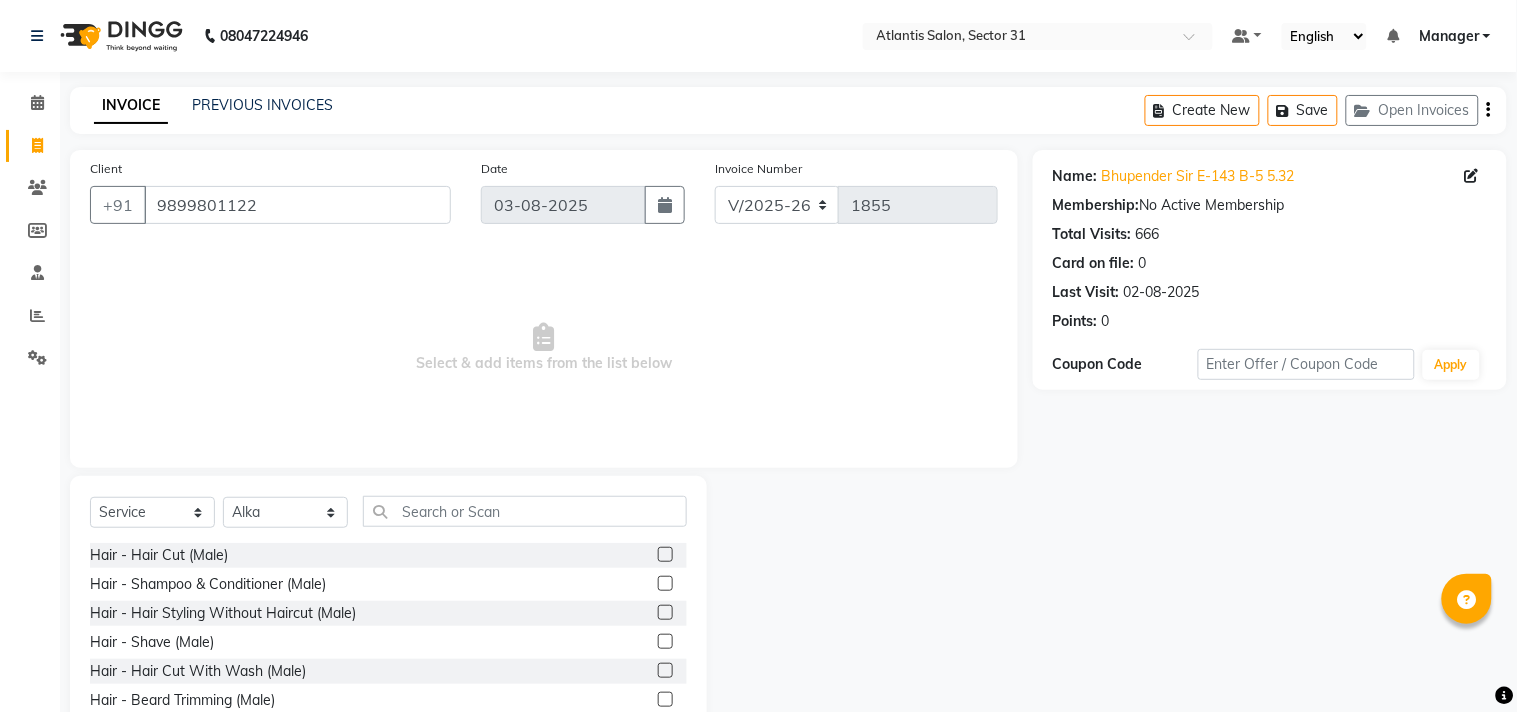 click on "Select & add items from the list below" at bounding box center (544, 348) 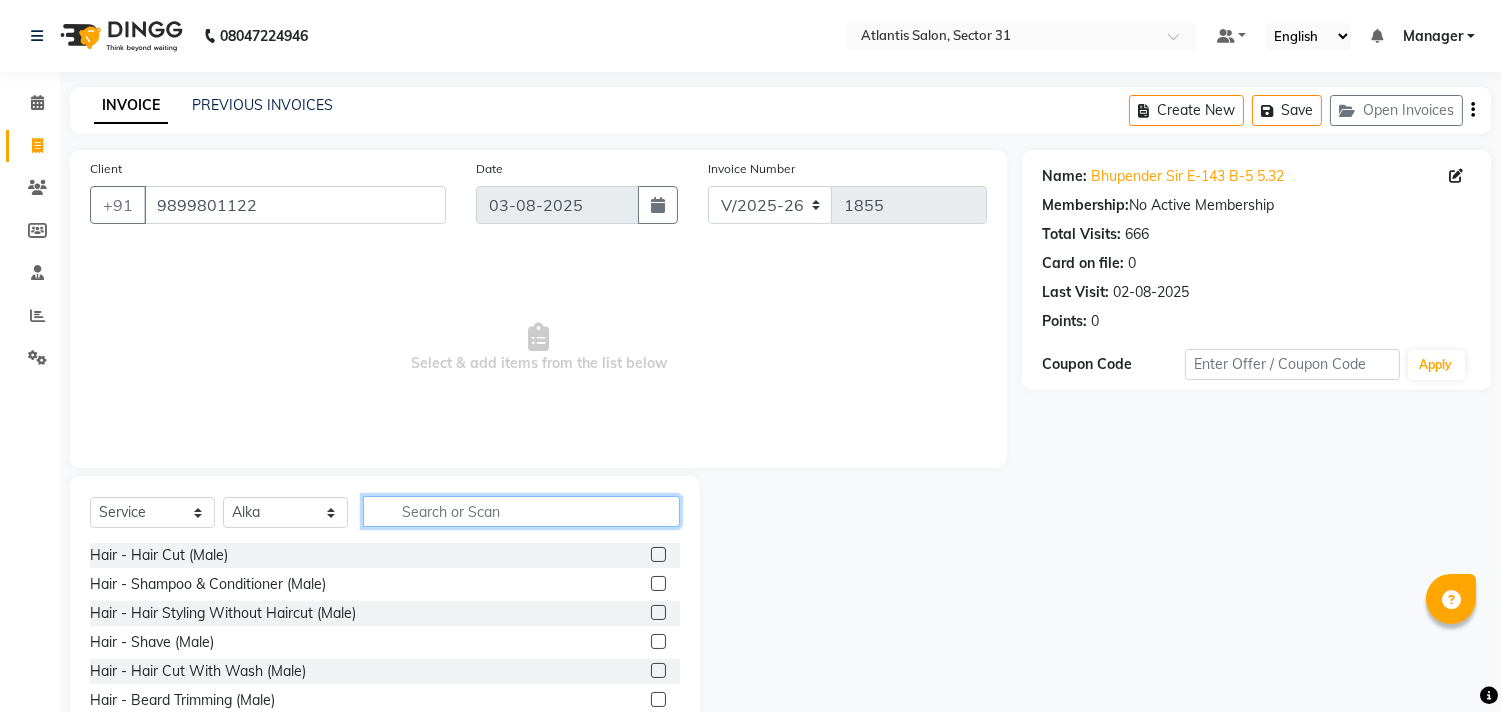 click 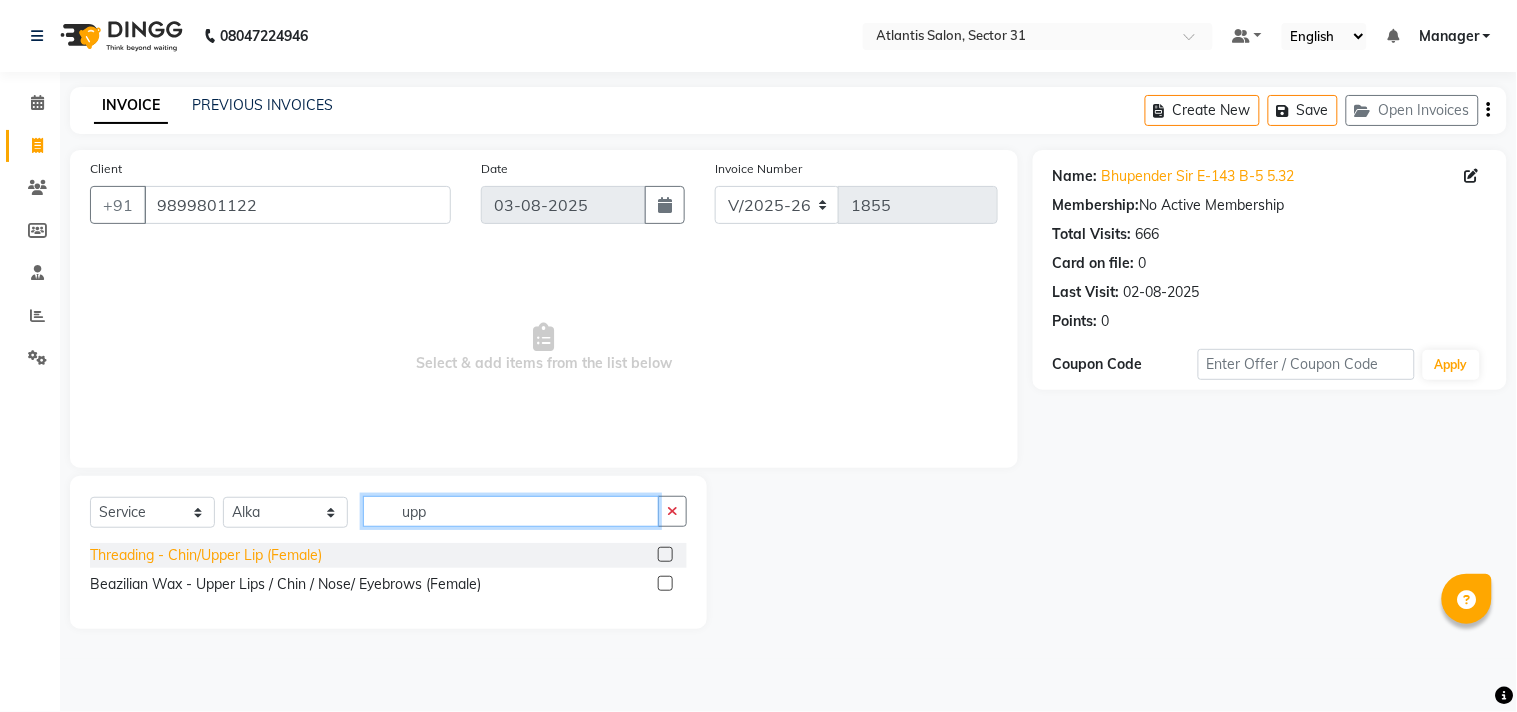 type on "upp" 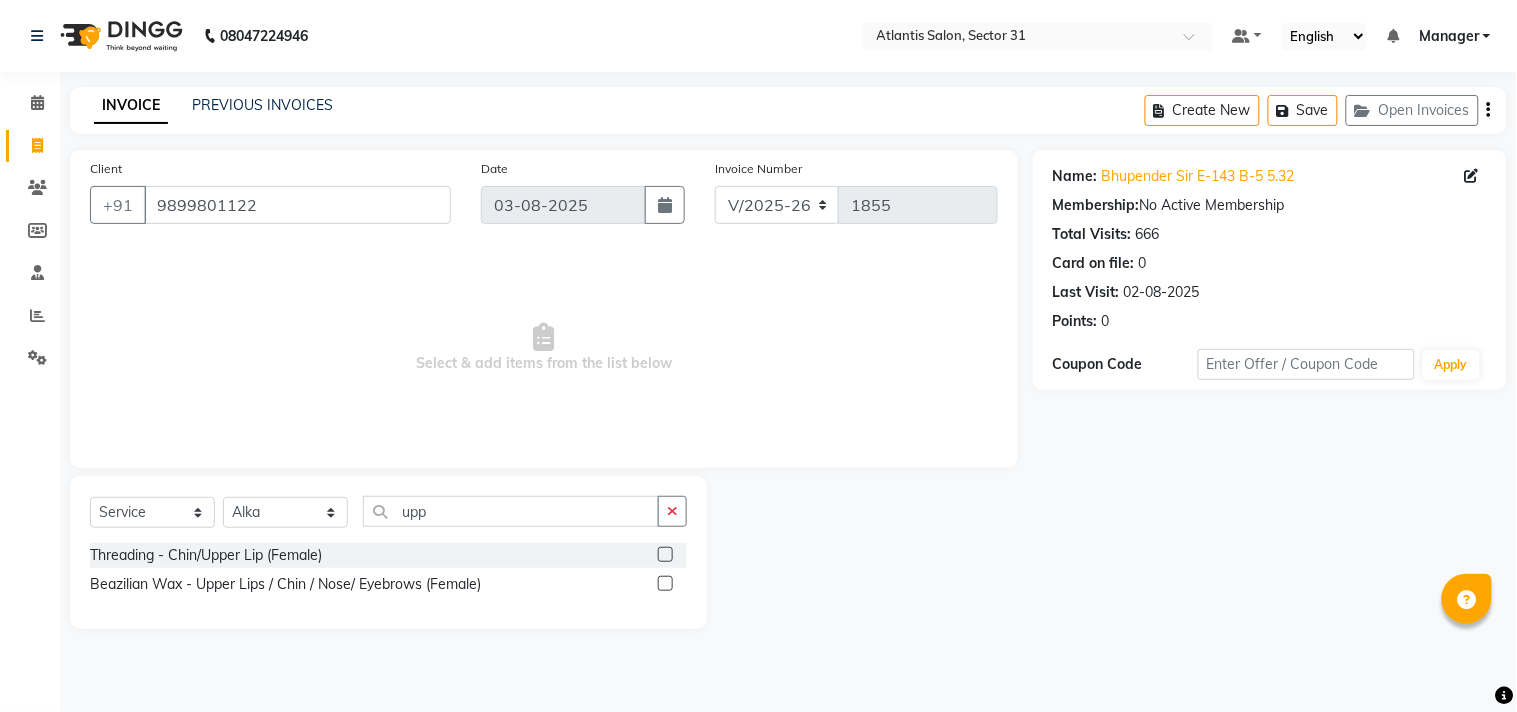 drag, startPoint x: 252, startPoint y: 551, endPoint x: 436, endPoint y: 562, distance: 184.3285 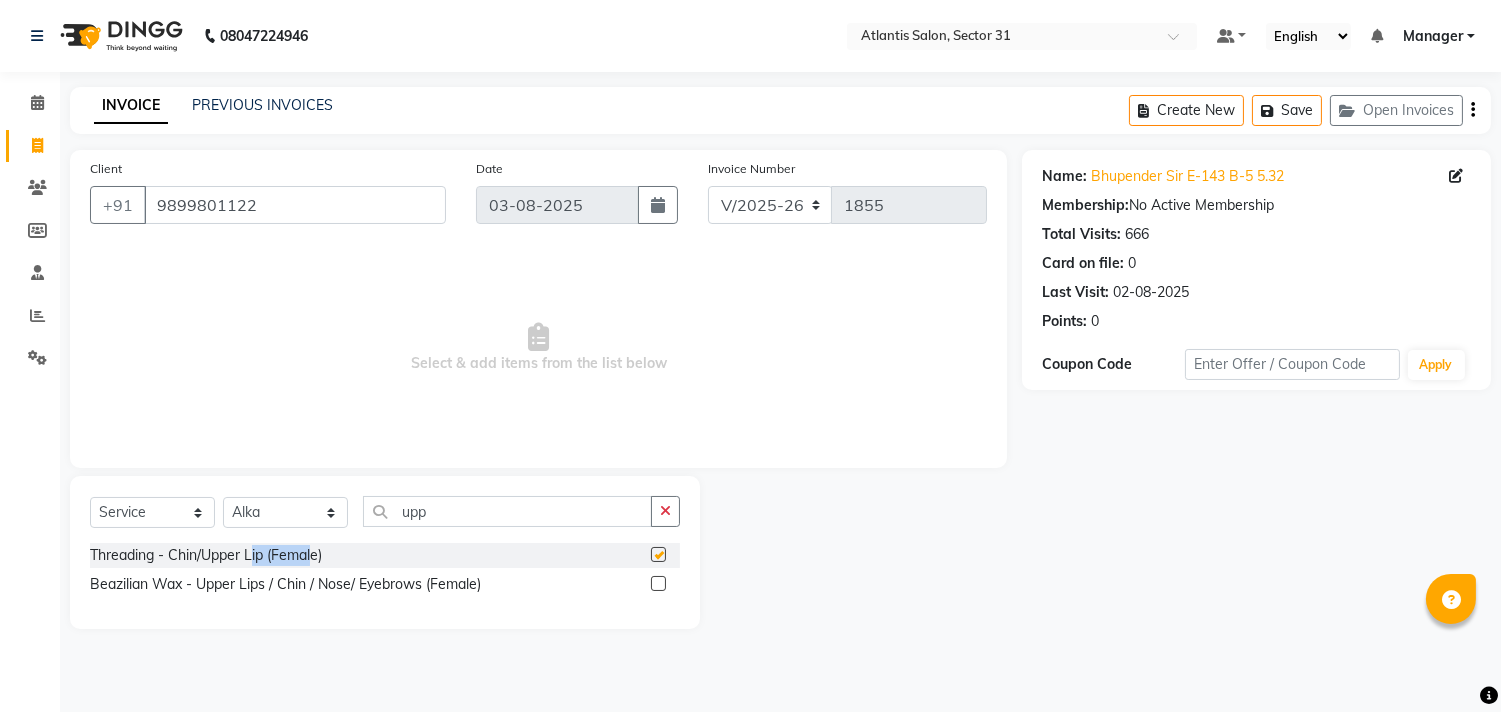 checkbox on "false" 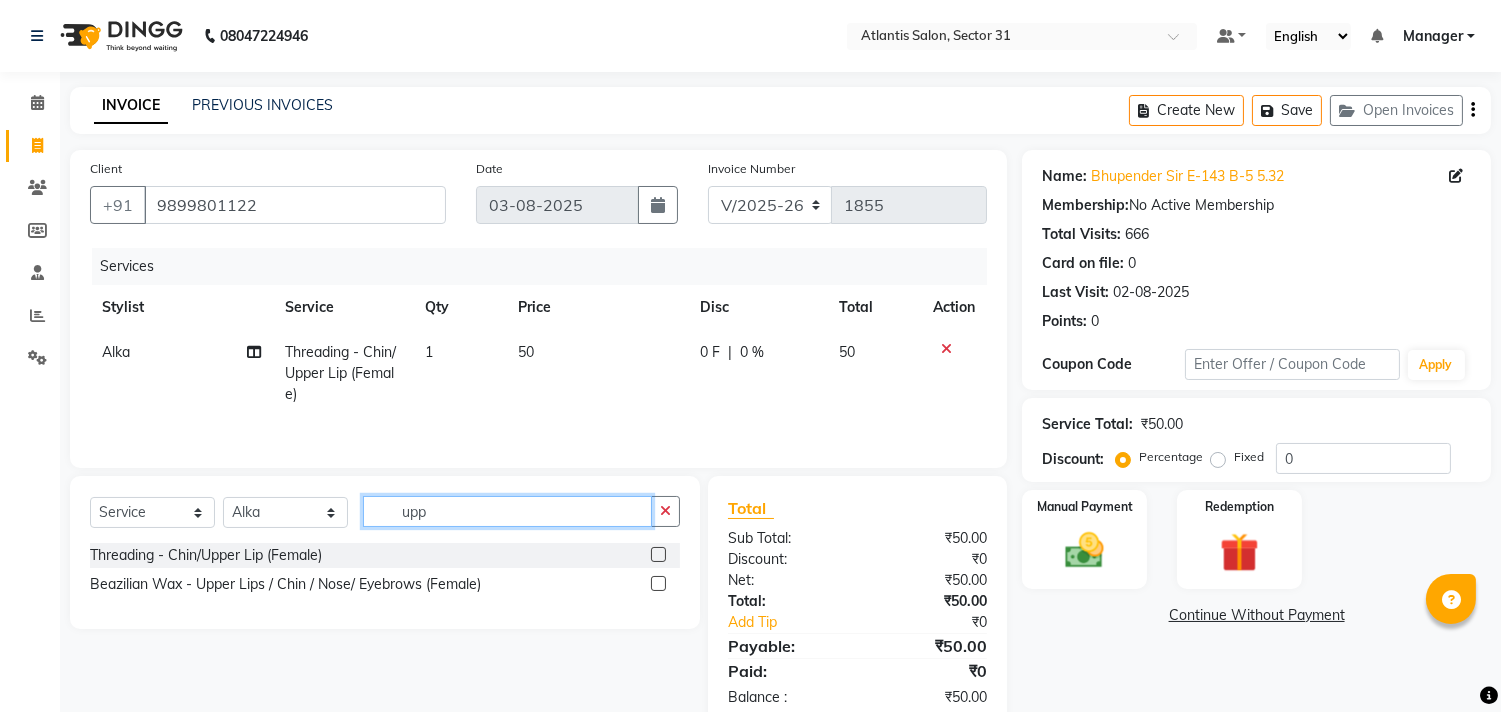 click on "upp" 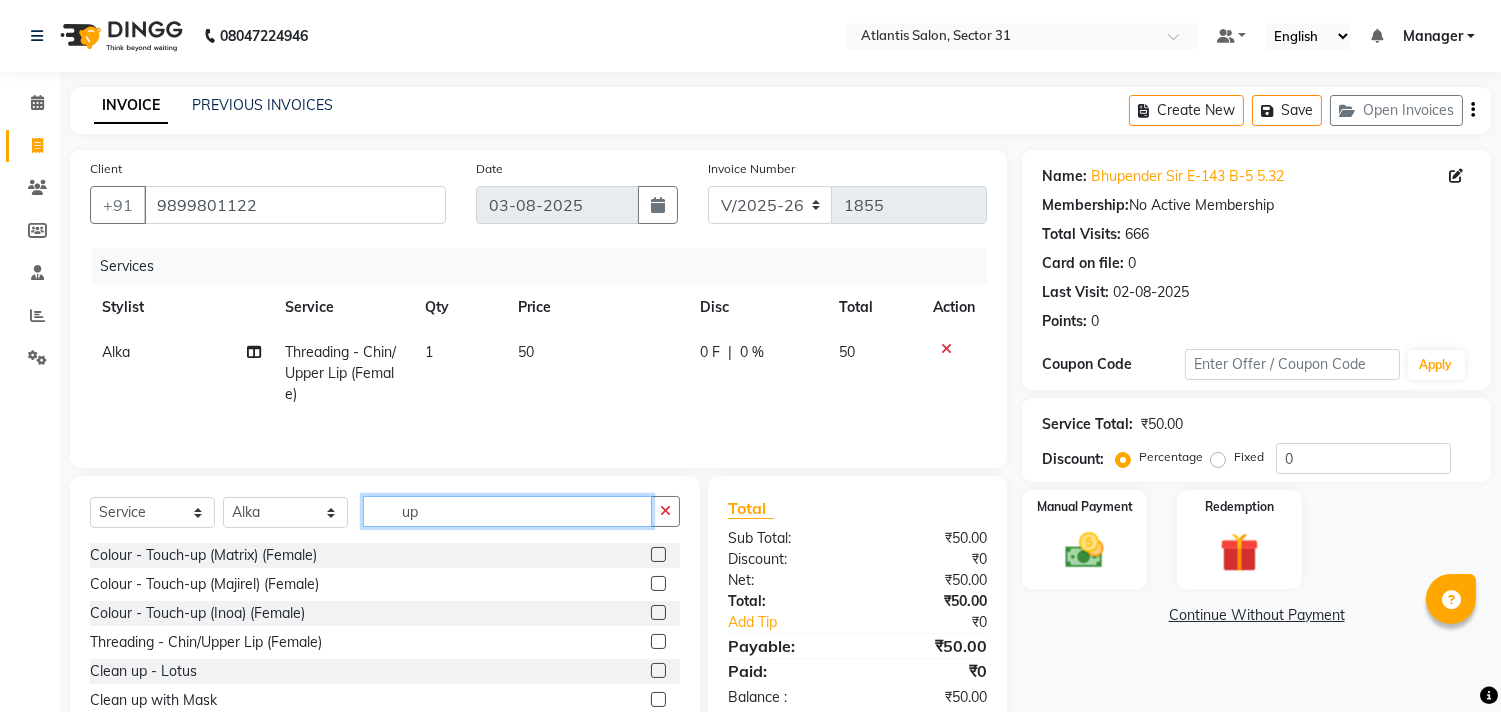 type on "u" 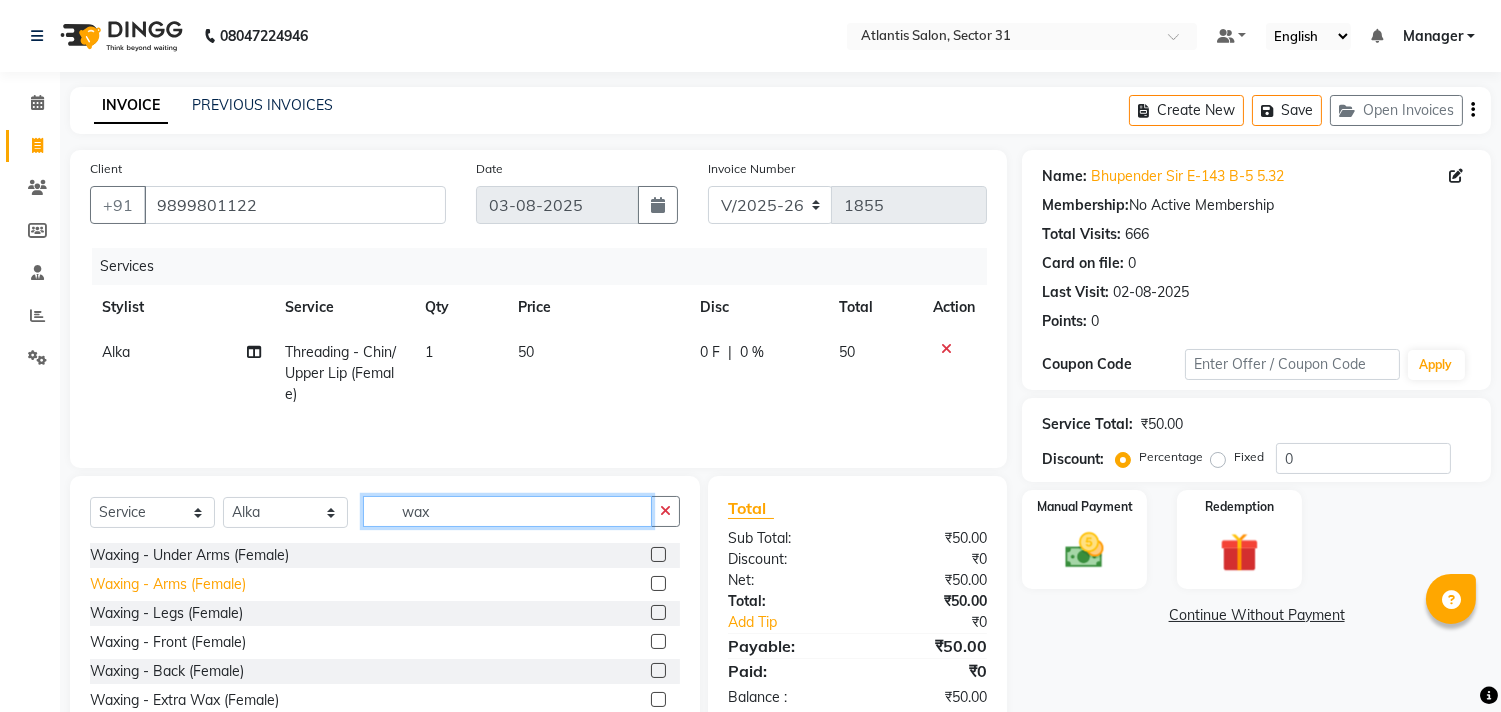 type on "wax" 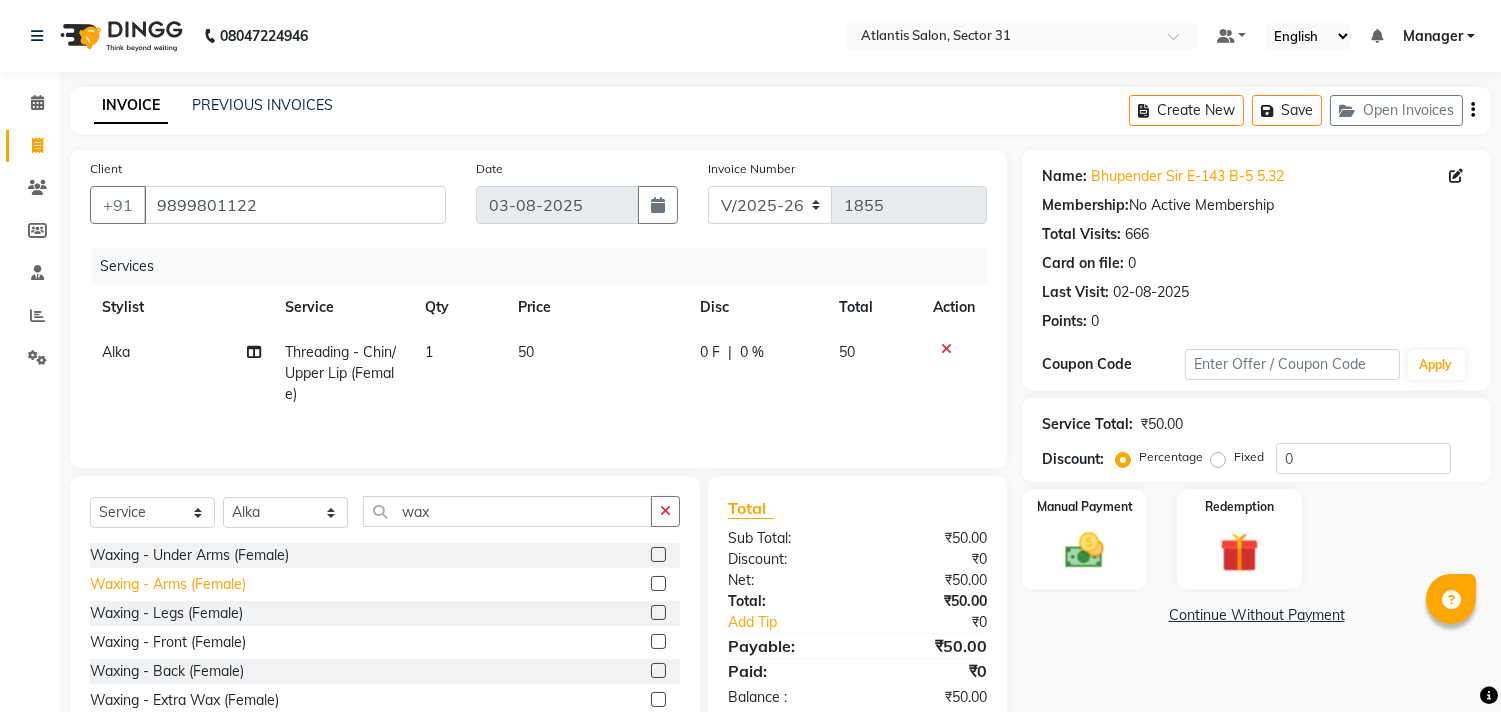 click on "Waxing - Arms (Female)" 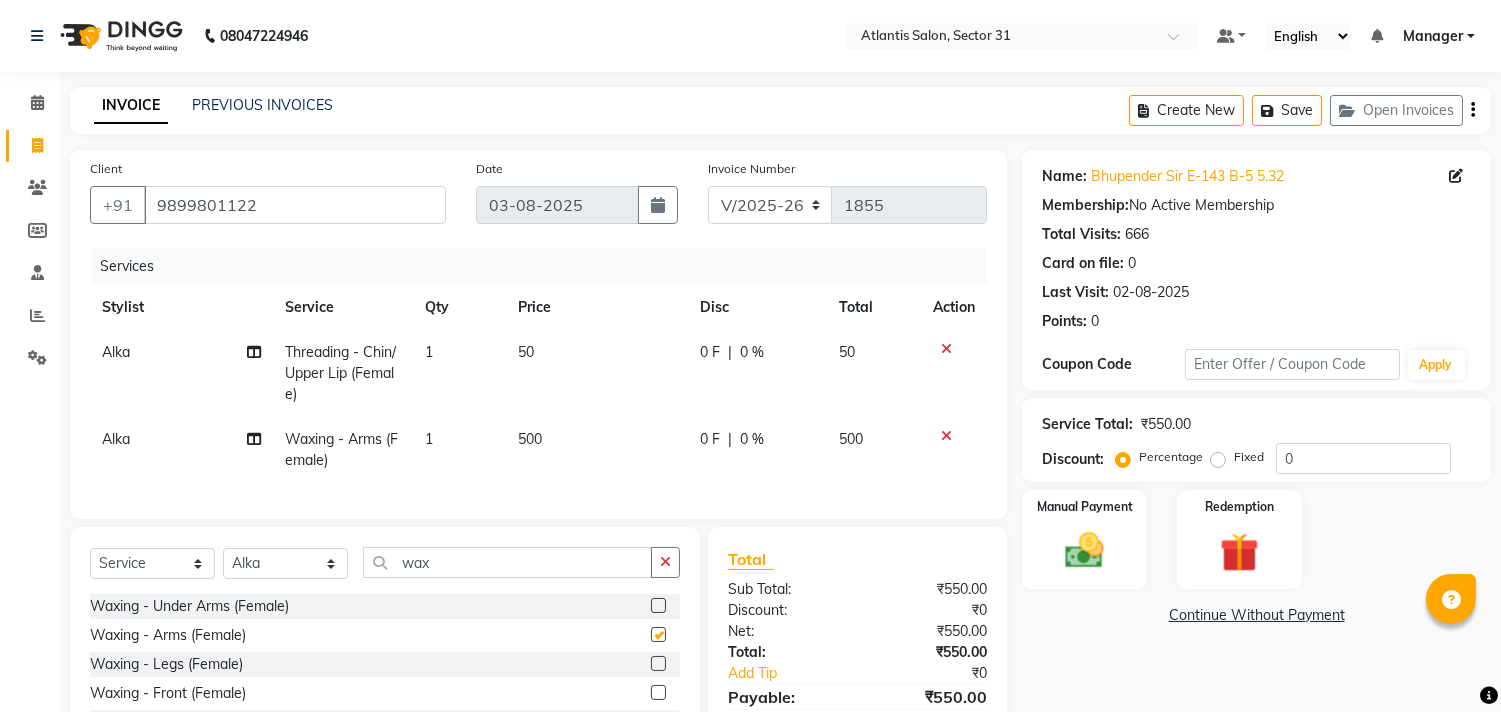 checkbox on "false" 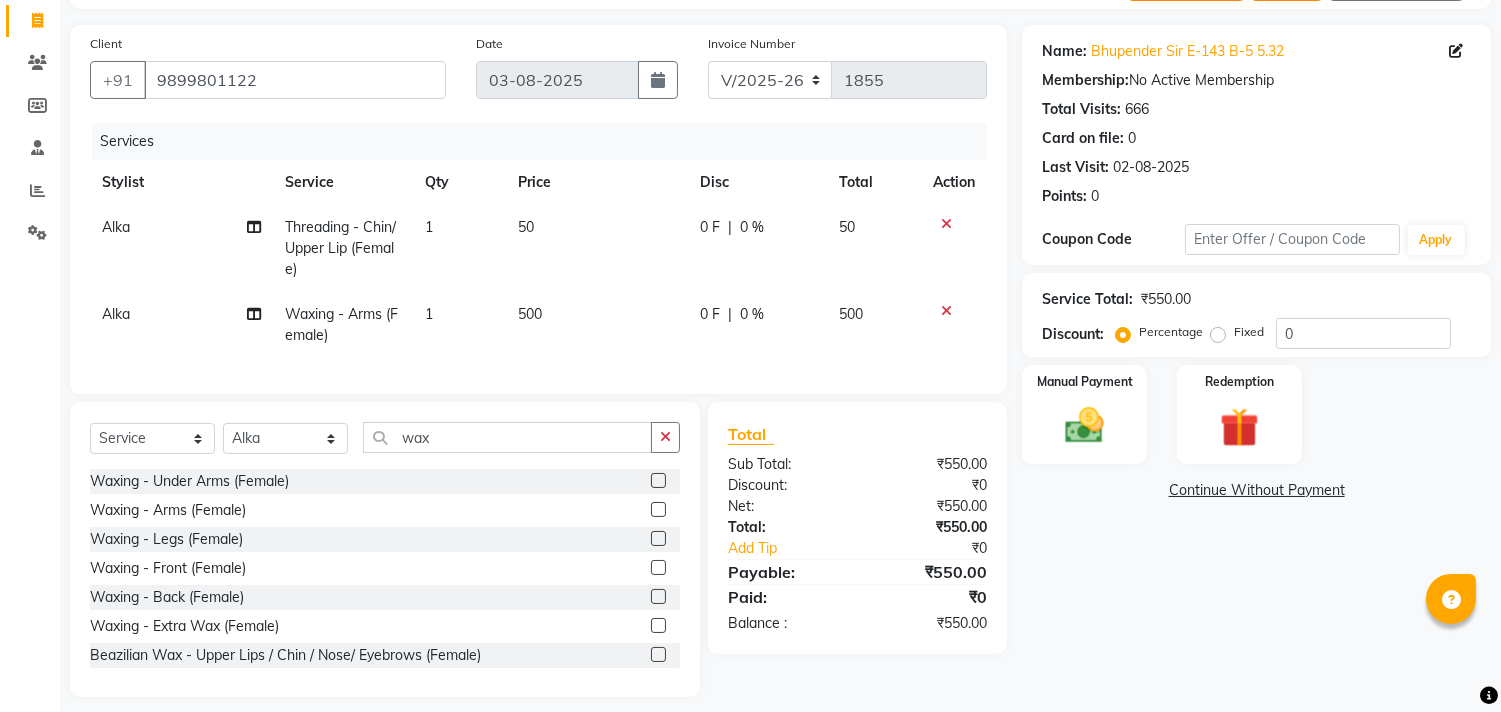 scroll, scrollTop: 156, scrollLeft: 0, axis: vertical 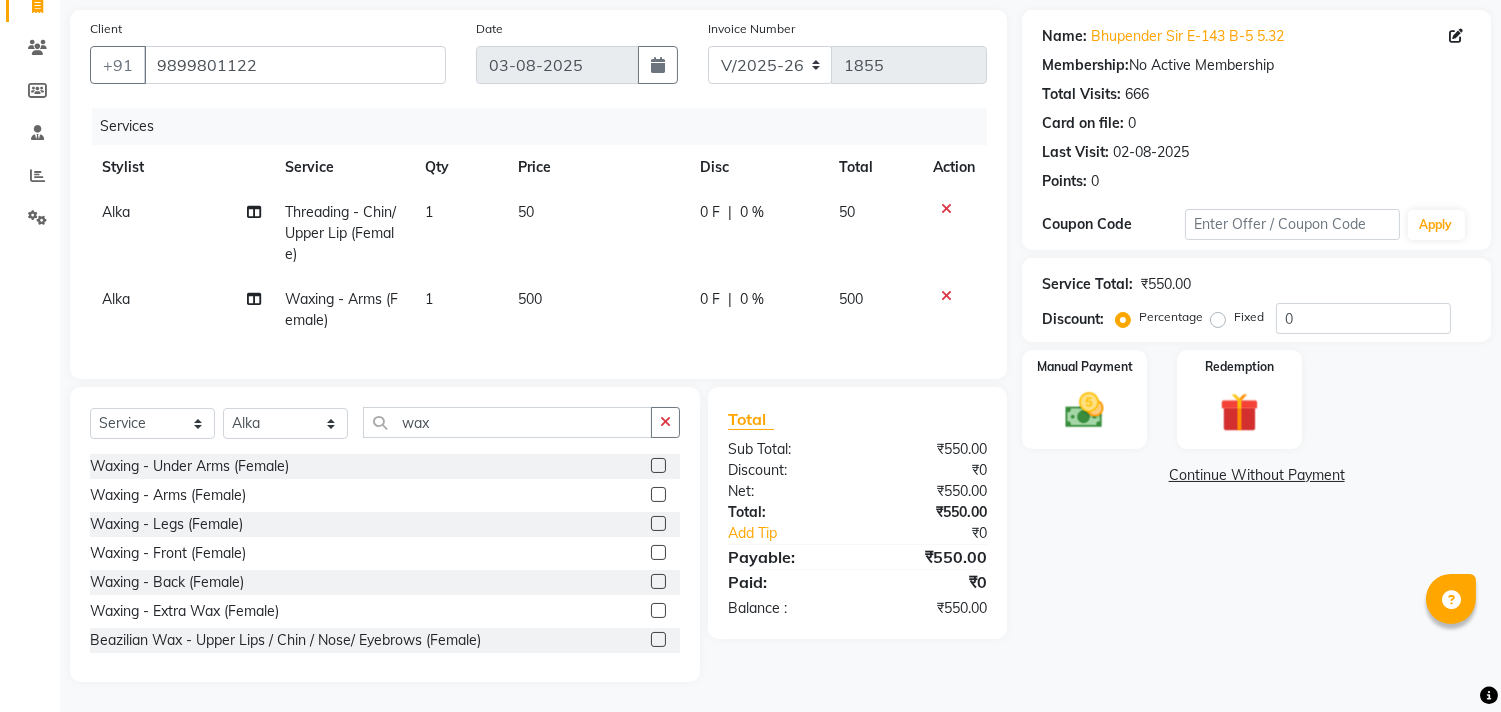 click on "Manual Payment Redemption" 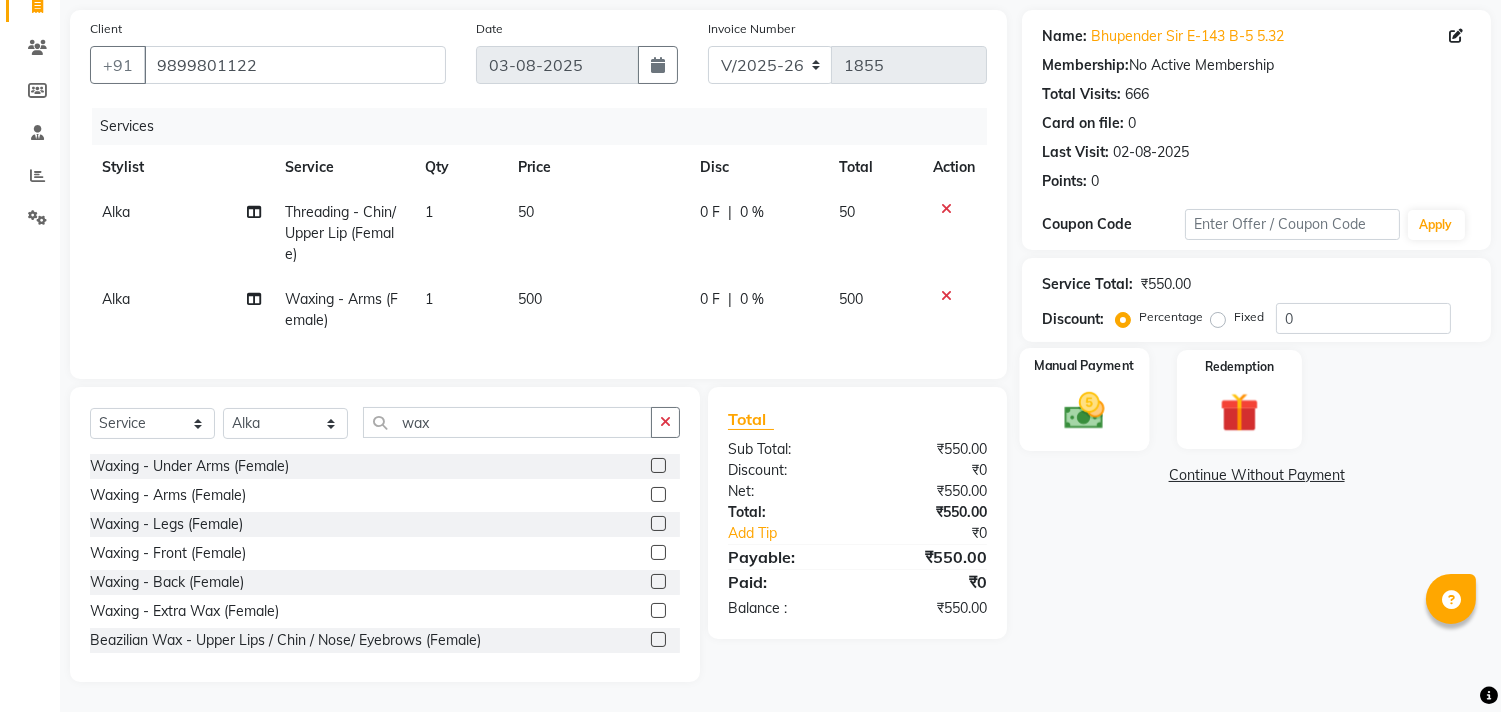 click on "Manual Payment" 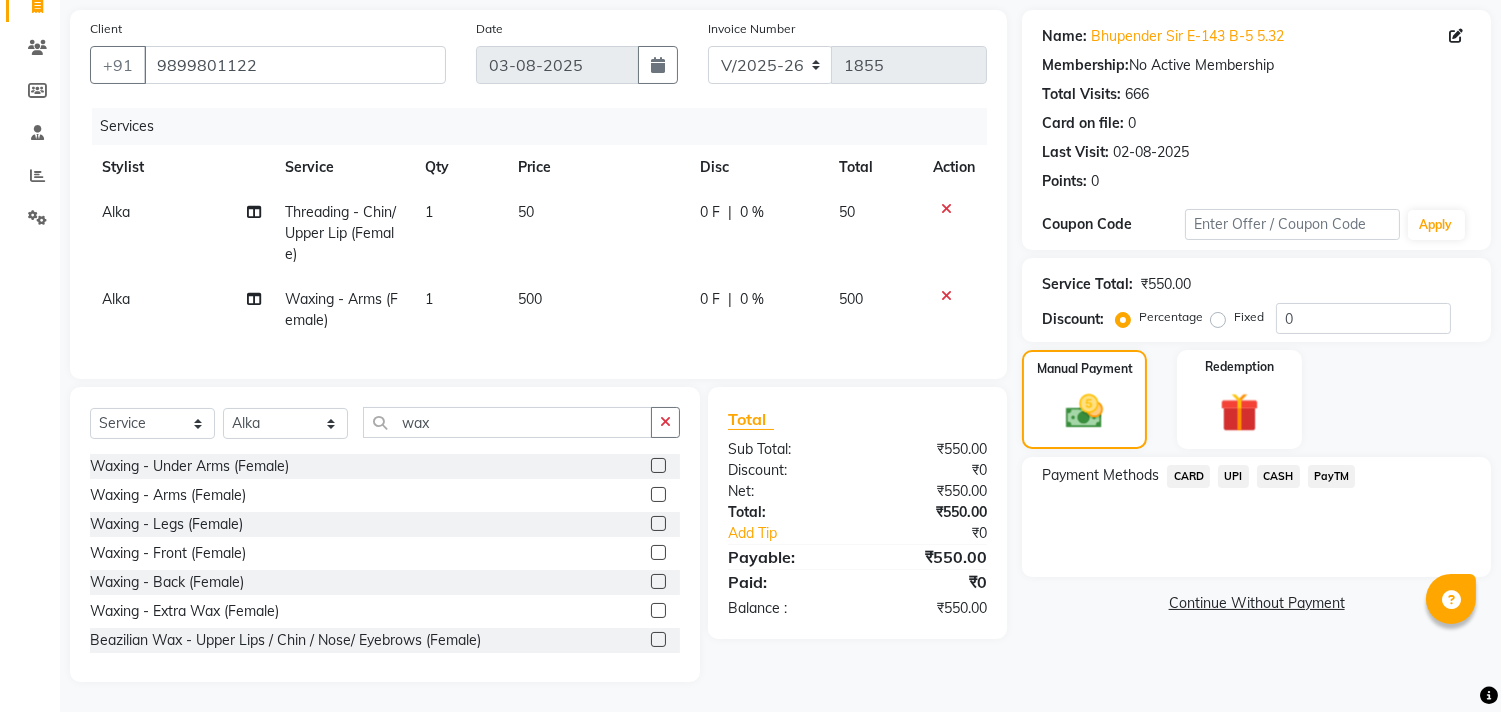 click on "CASH" 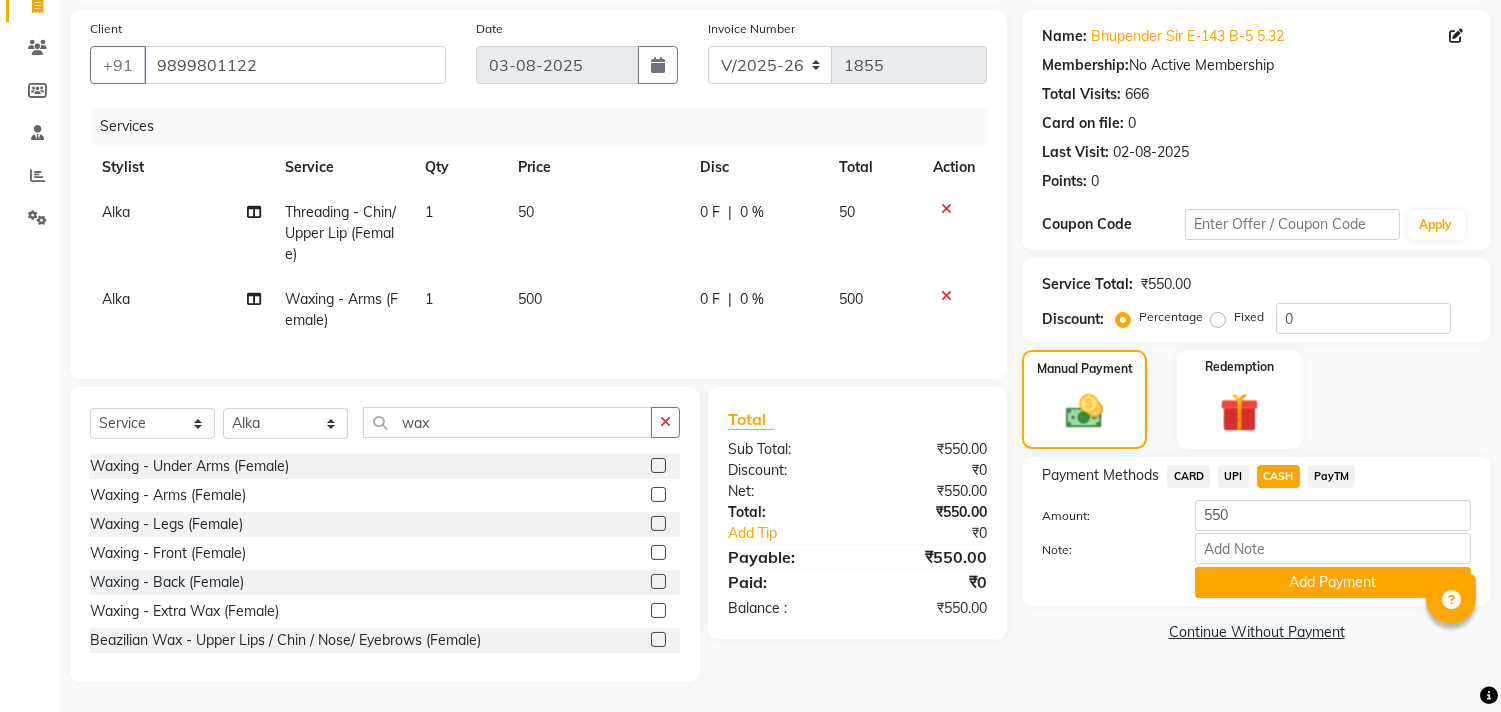 click on "UPI" 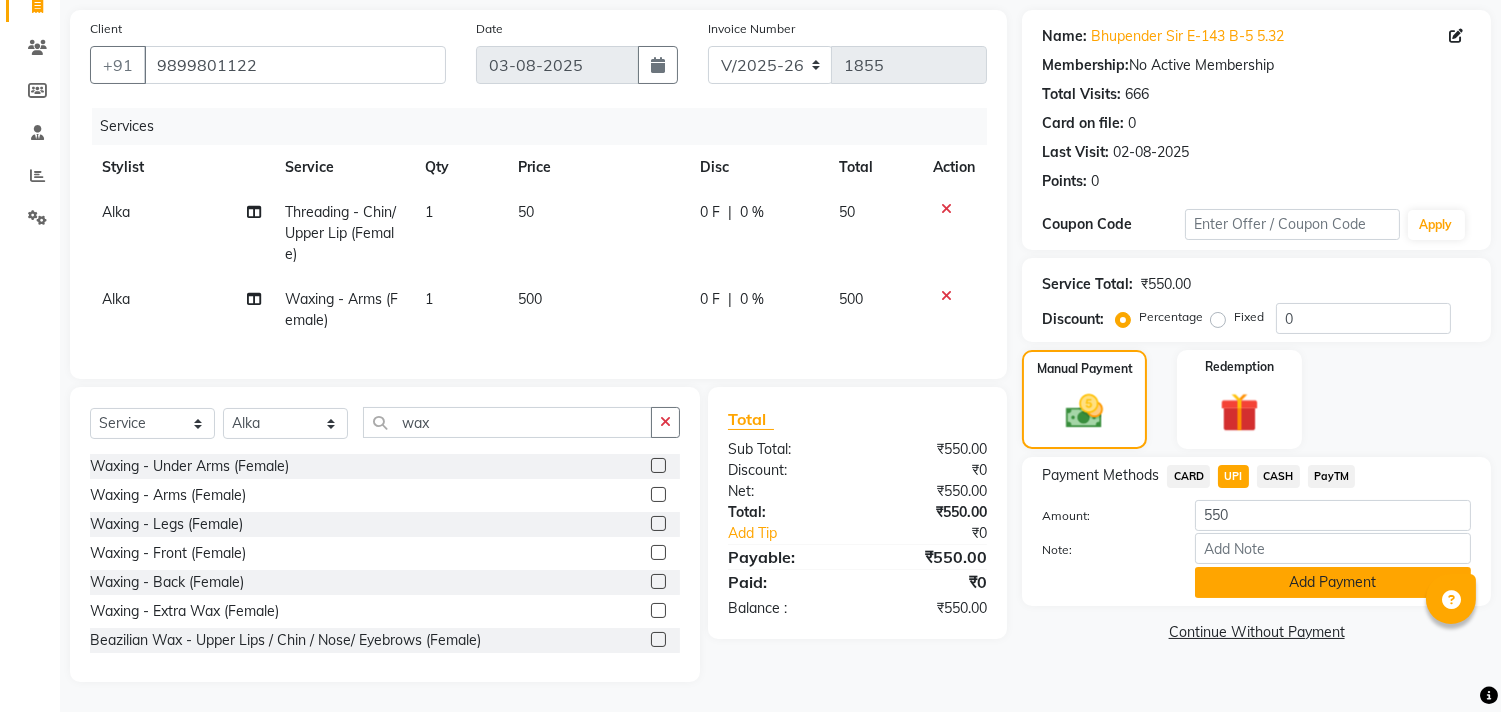 click on "Add Payment" 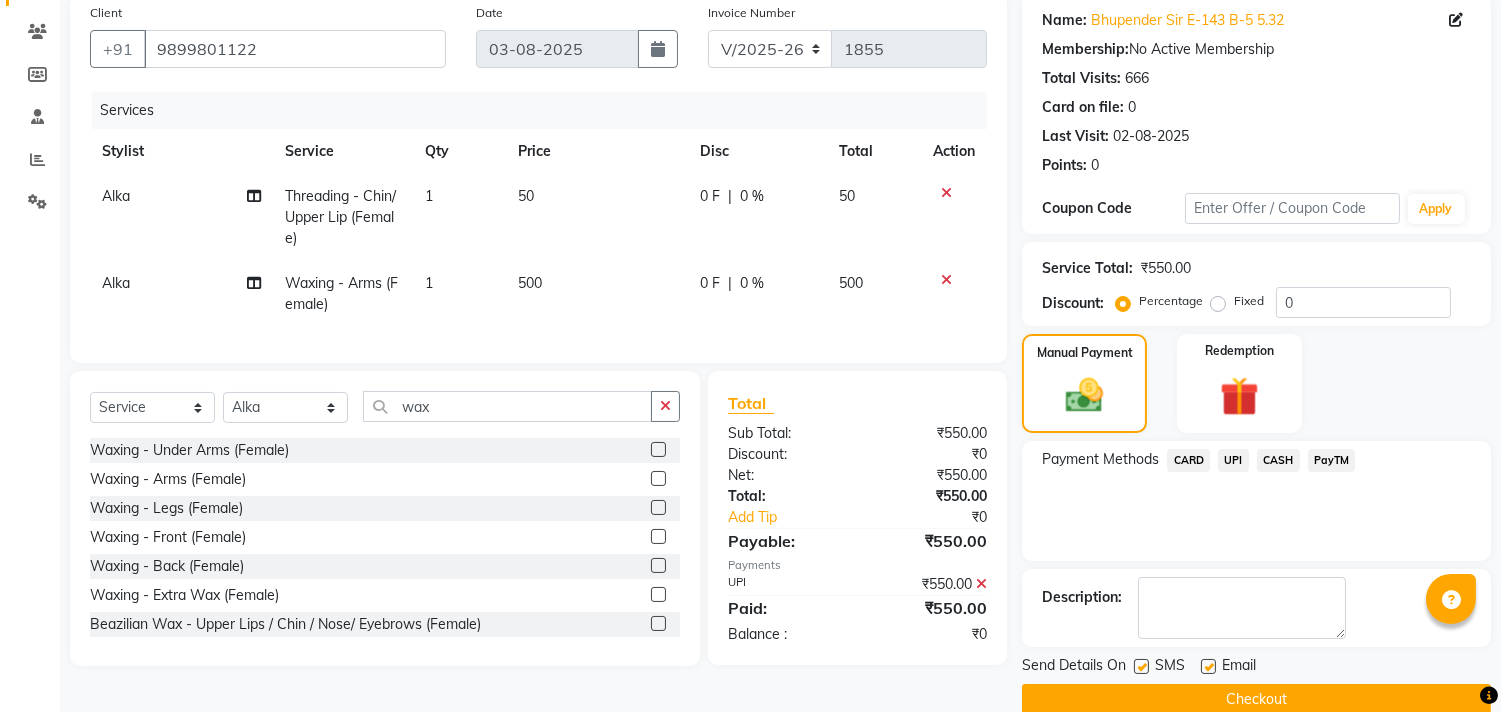 scroll, scrollTop: 187, scrollLeft: 0, axis: vertical 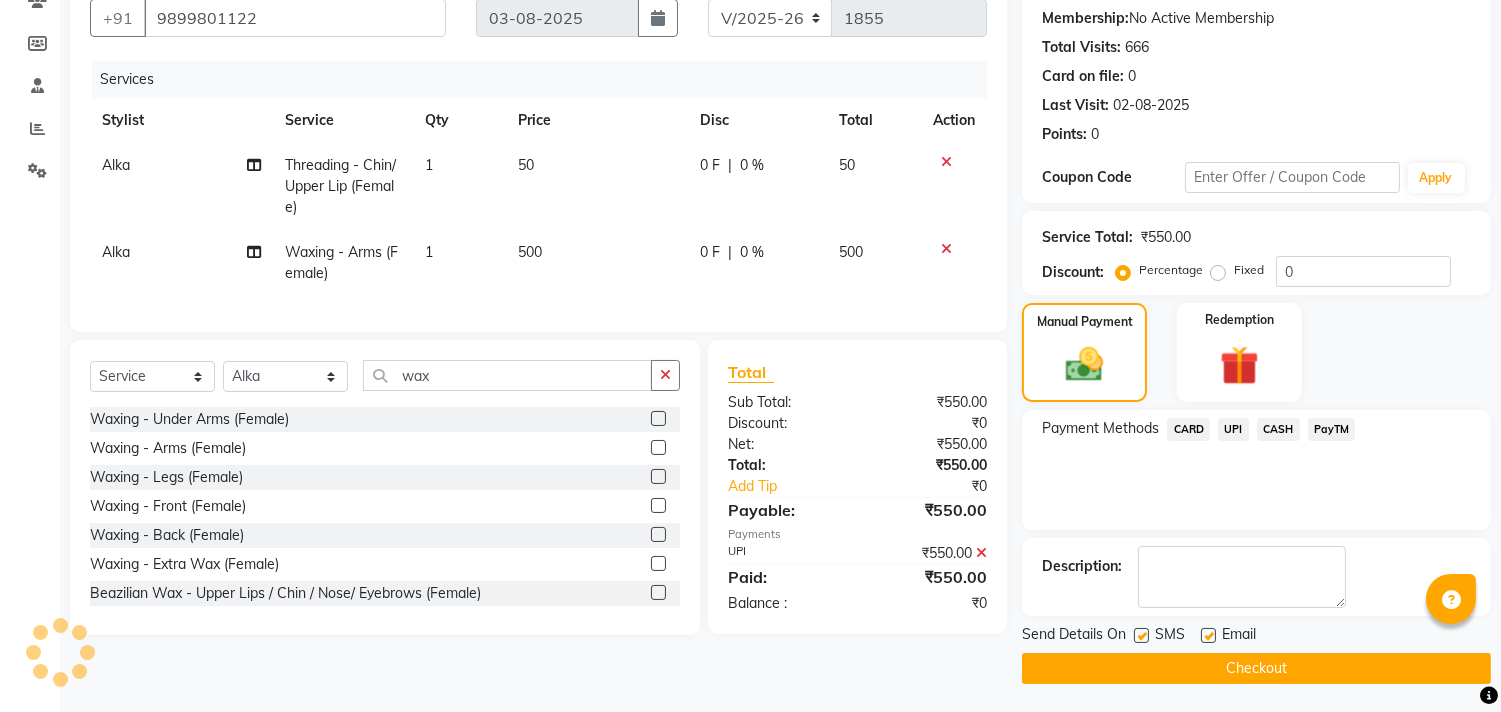 click on "Checkout" 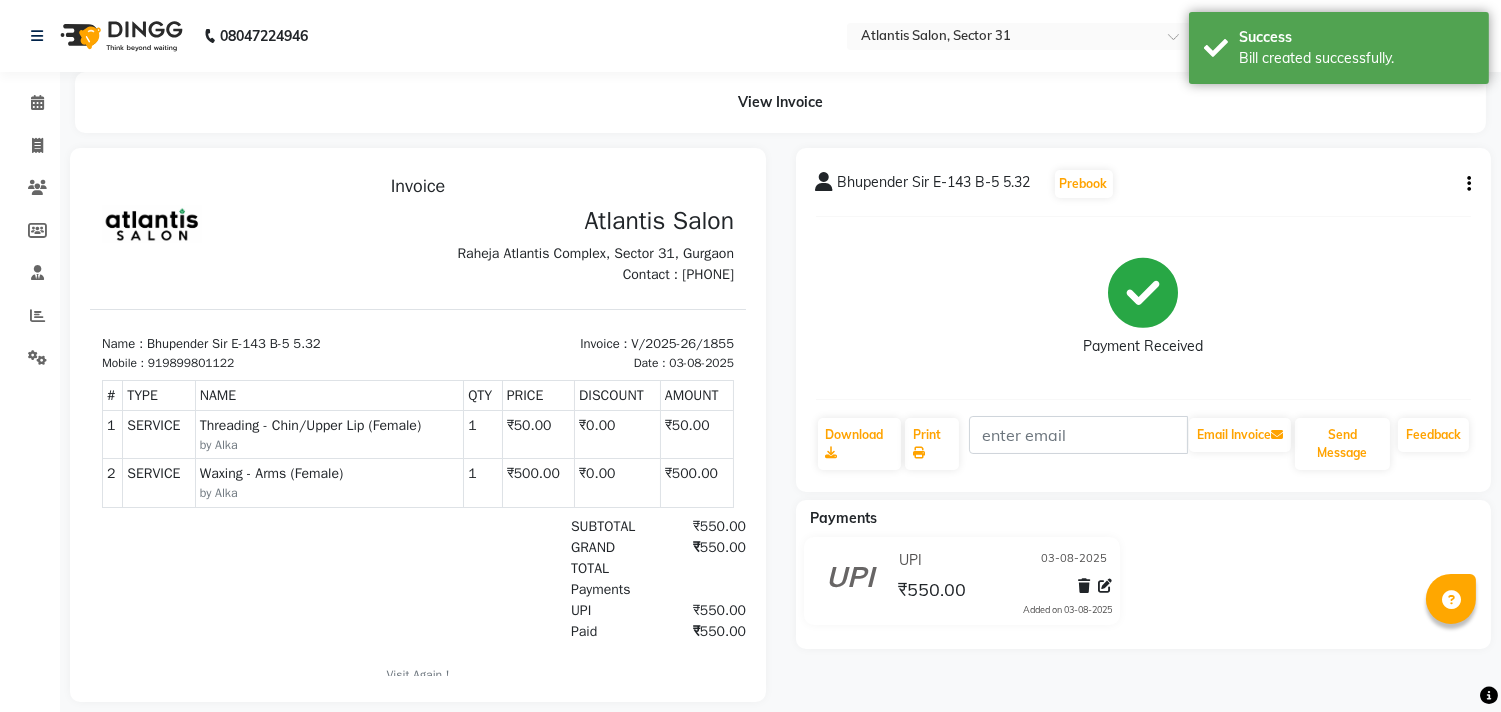 scroll, scrollTop: 0, scrollLeft: 0, axis: both 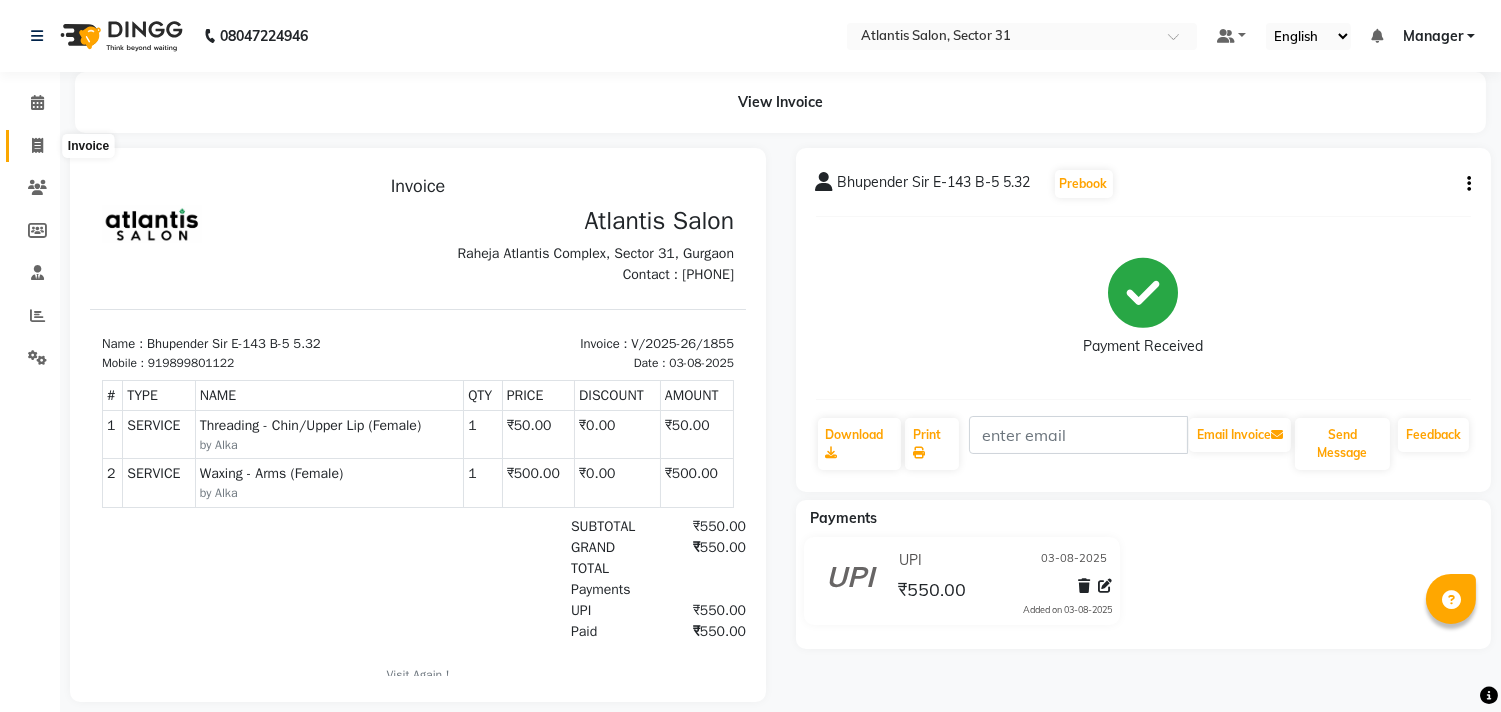 click 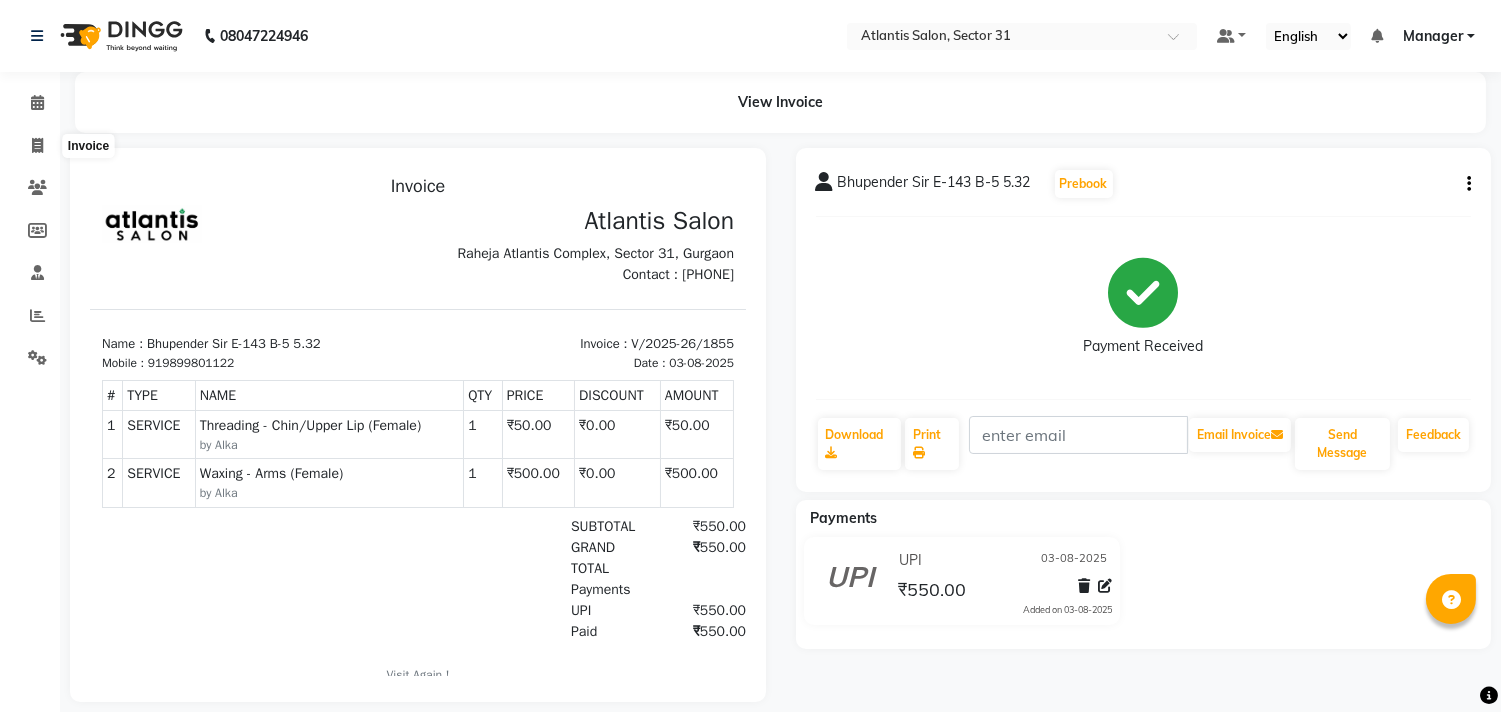 select on "service" 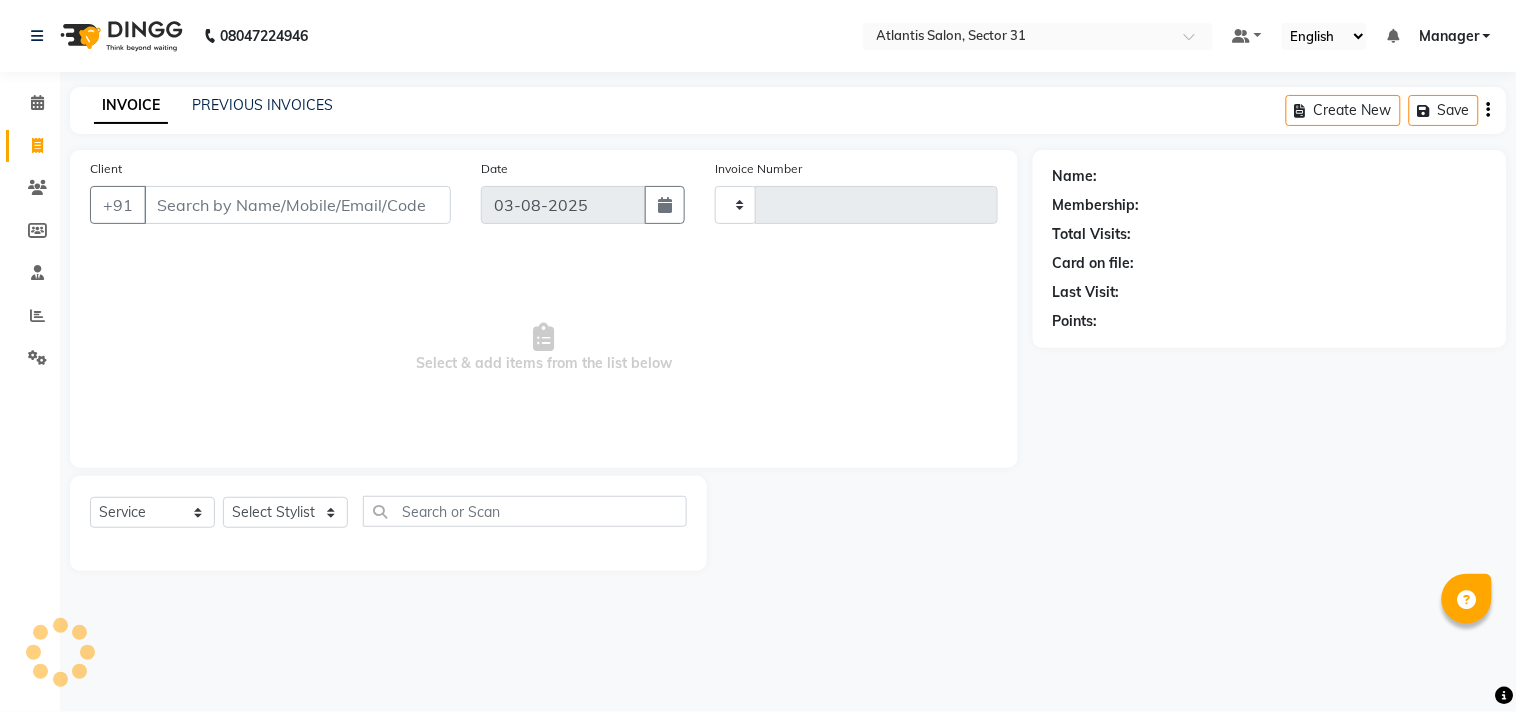 type on "1856" 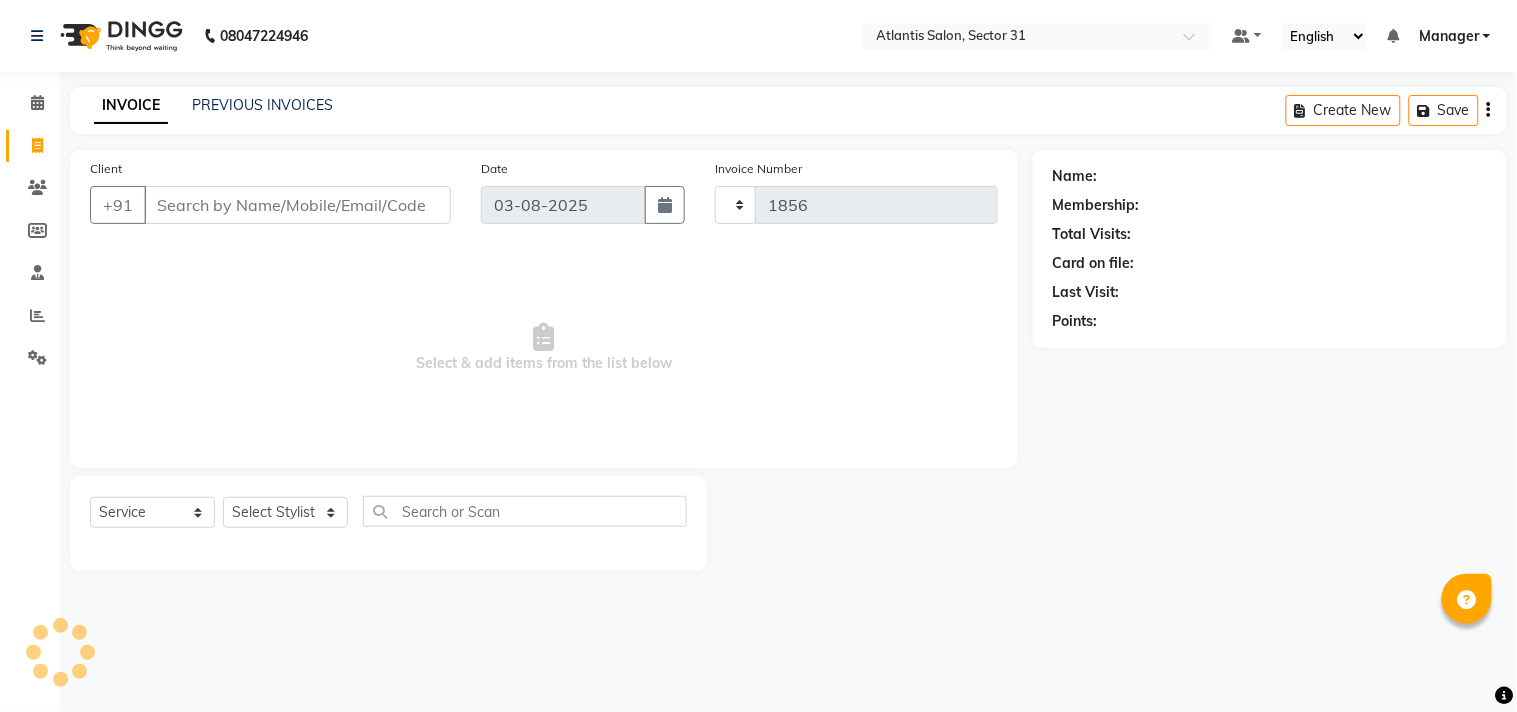 select on "4391" 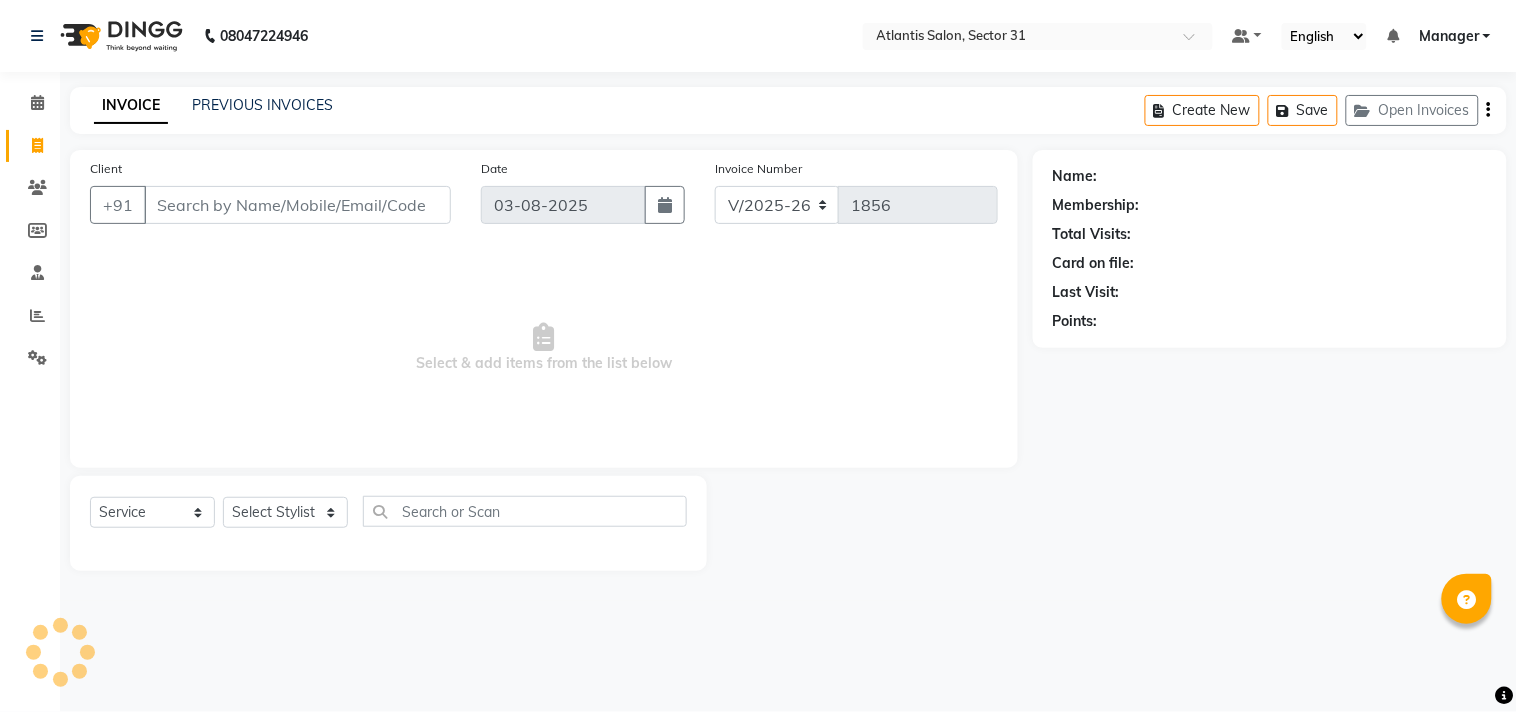 click on "Client" at bounding box center (297, 205) 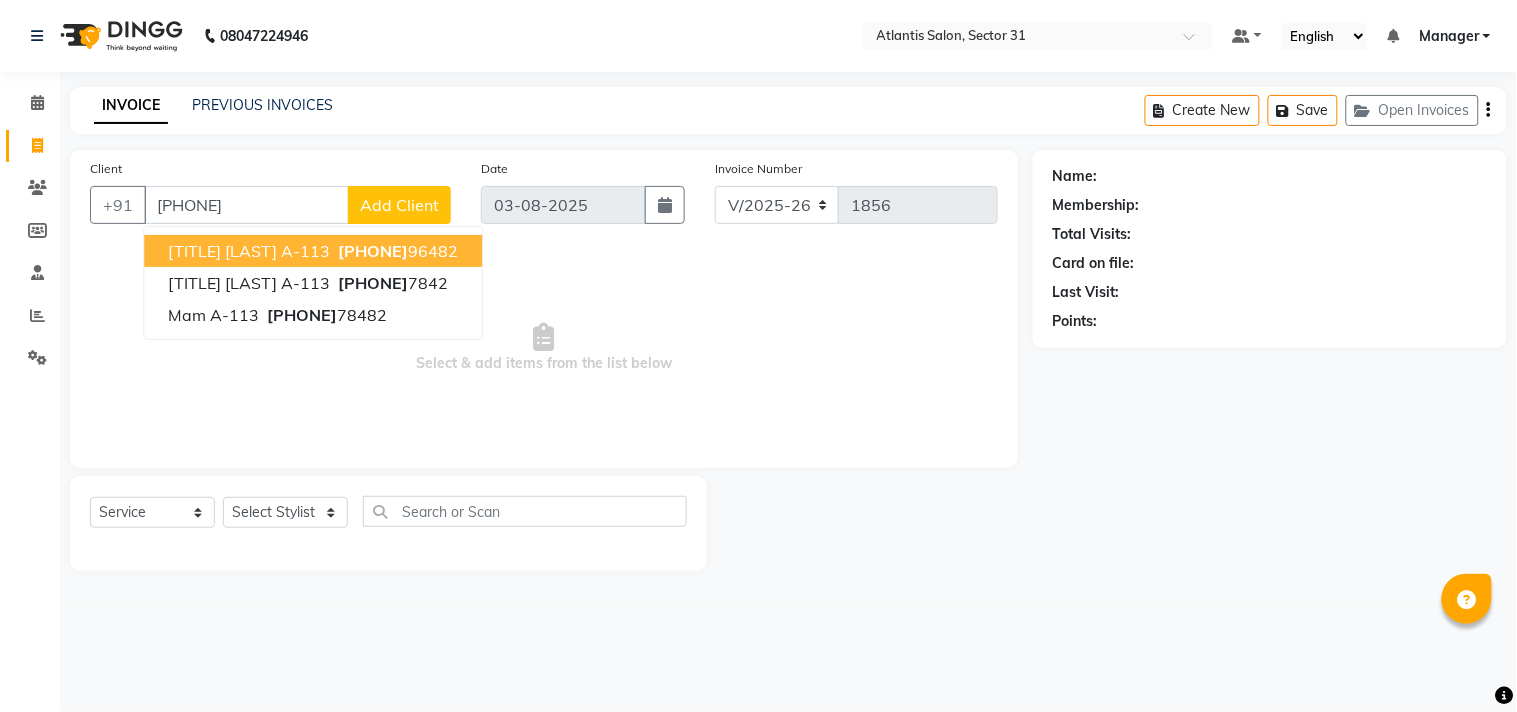 click on "[TITLE] [LAST] A-113   [PHONE]" at bounding box center (313, 251) 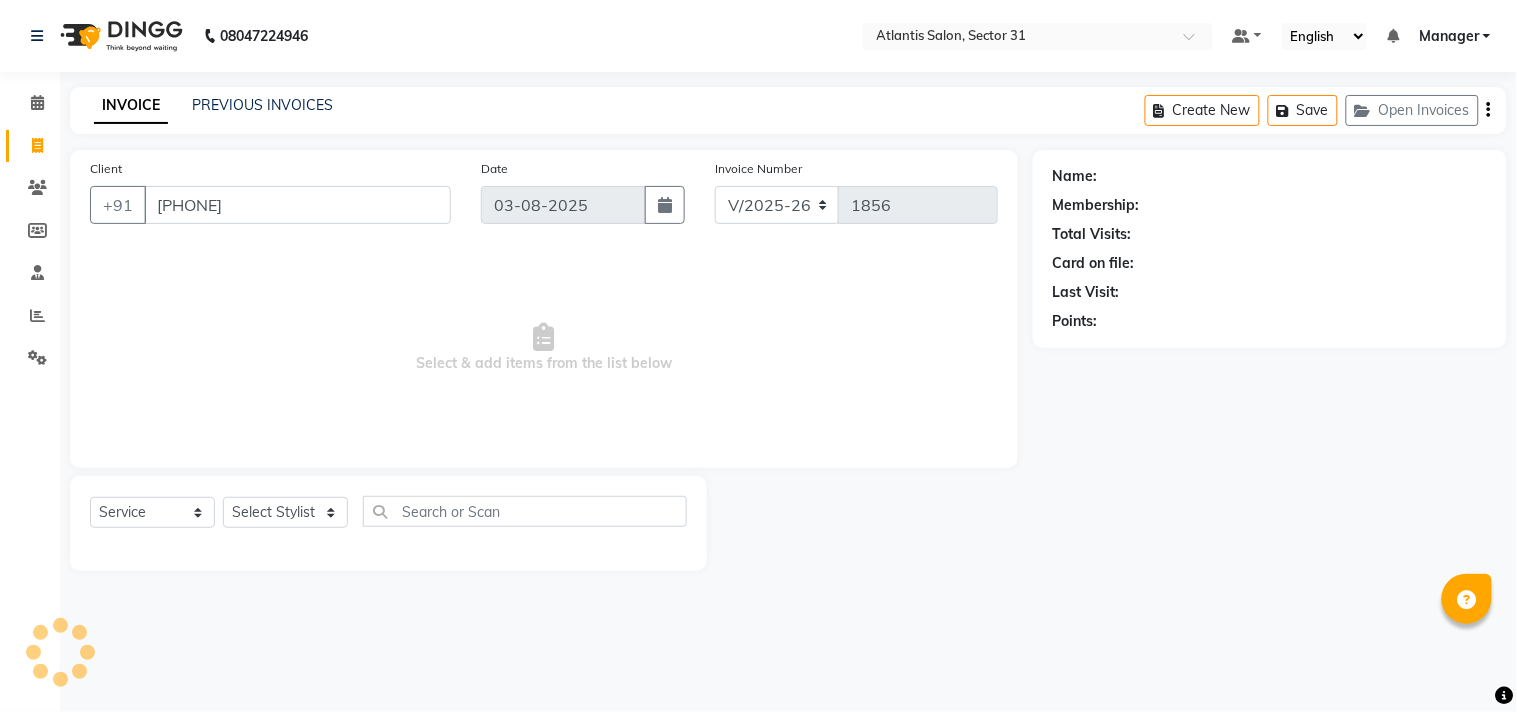 type on "[PHONE]" 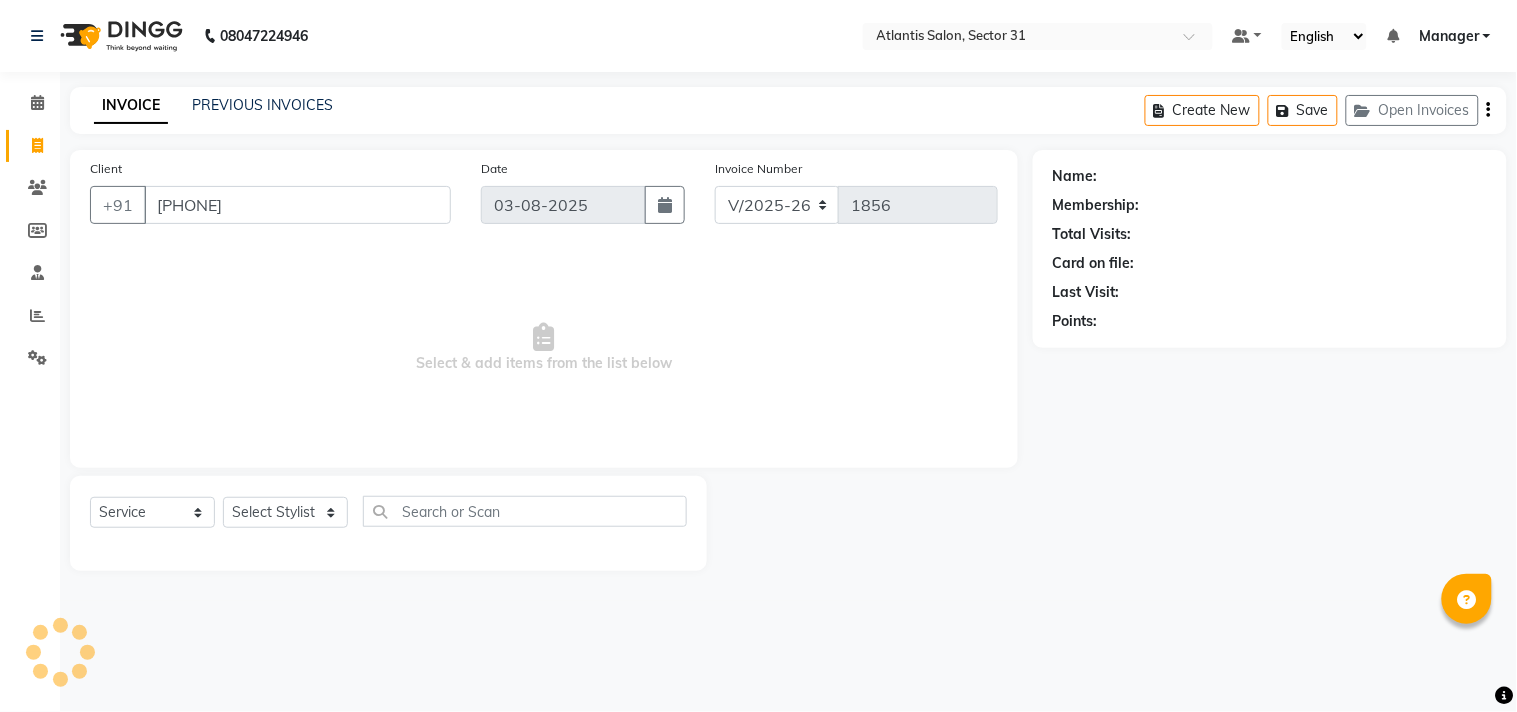 select on "1: Object" 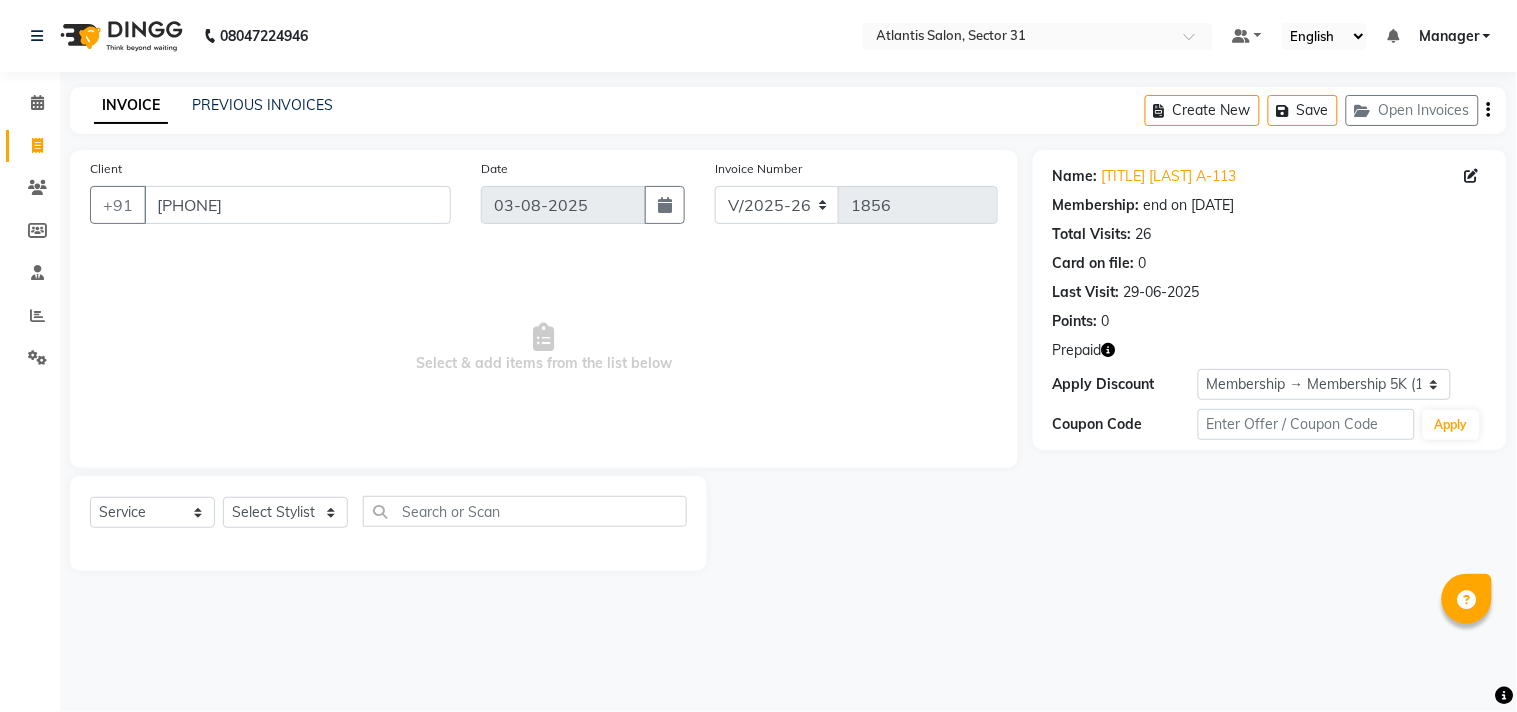 click on "Prepaid" 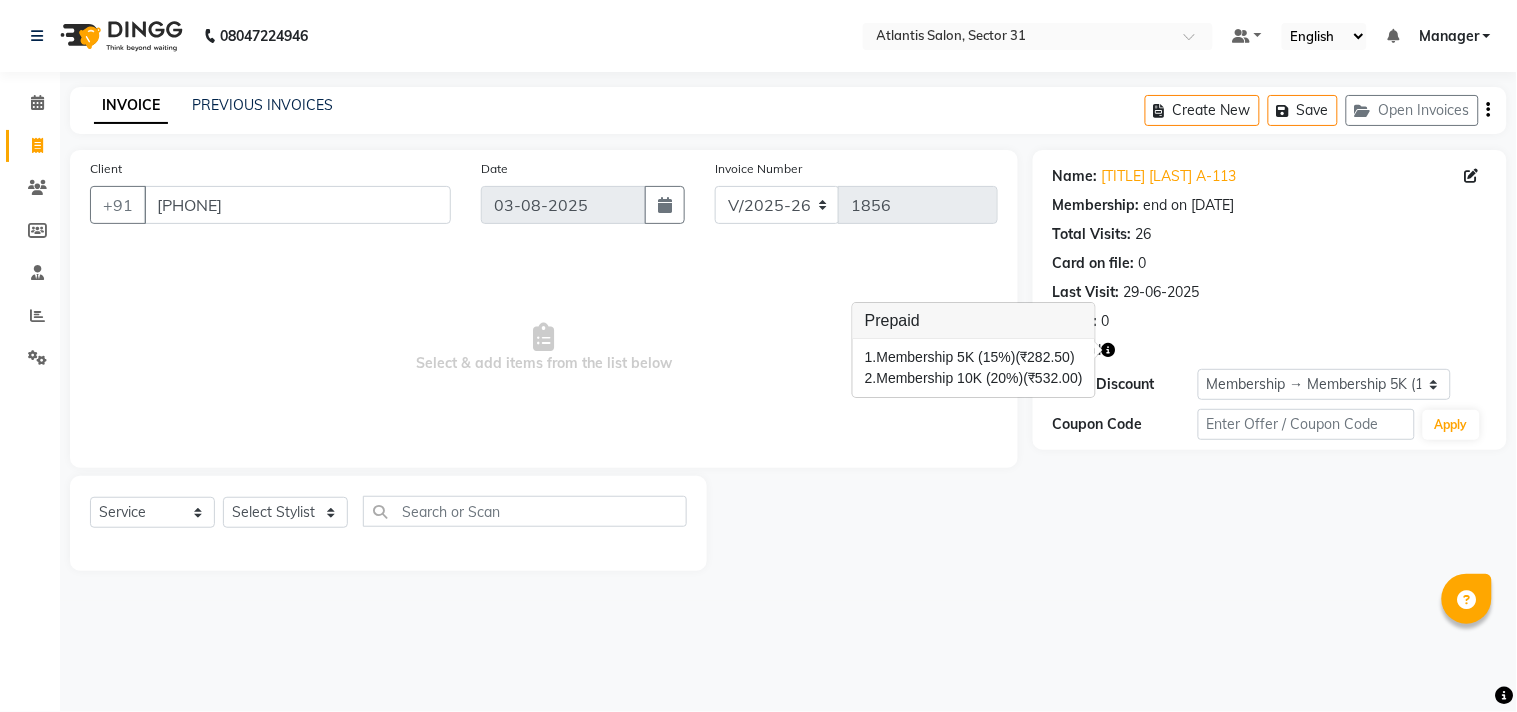 click on "Select  Service  Product  Membership  Package Voucher Prepaid Gift Card  Select Stylist Alka  Annu Chetan Farman Kavita Manager Staff 31 Staff ILD Suraj" 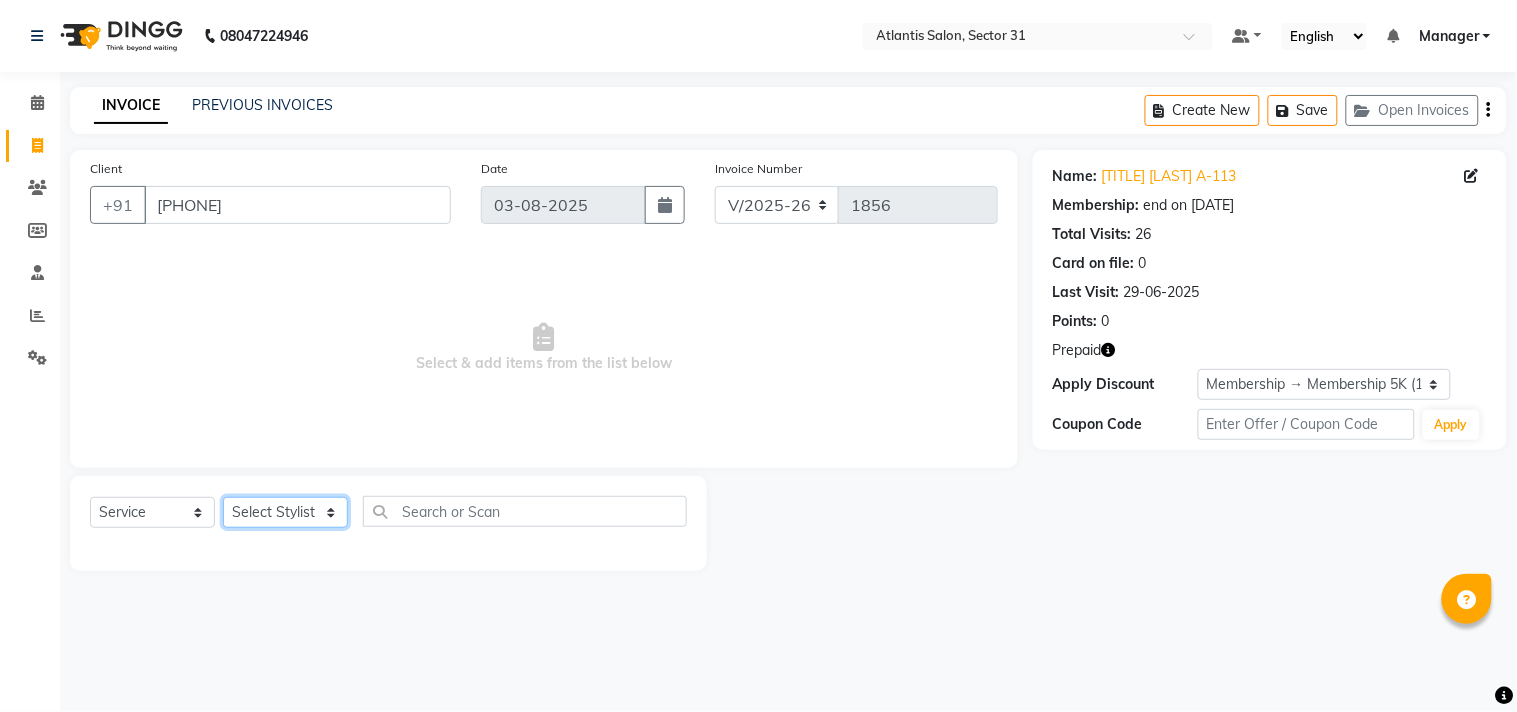 click on "Select Stylist Alka  Annu Chetan Farman Kavita Manager Staff 31 Staff ILD Suraj" 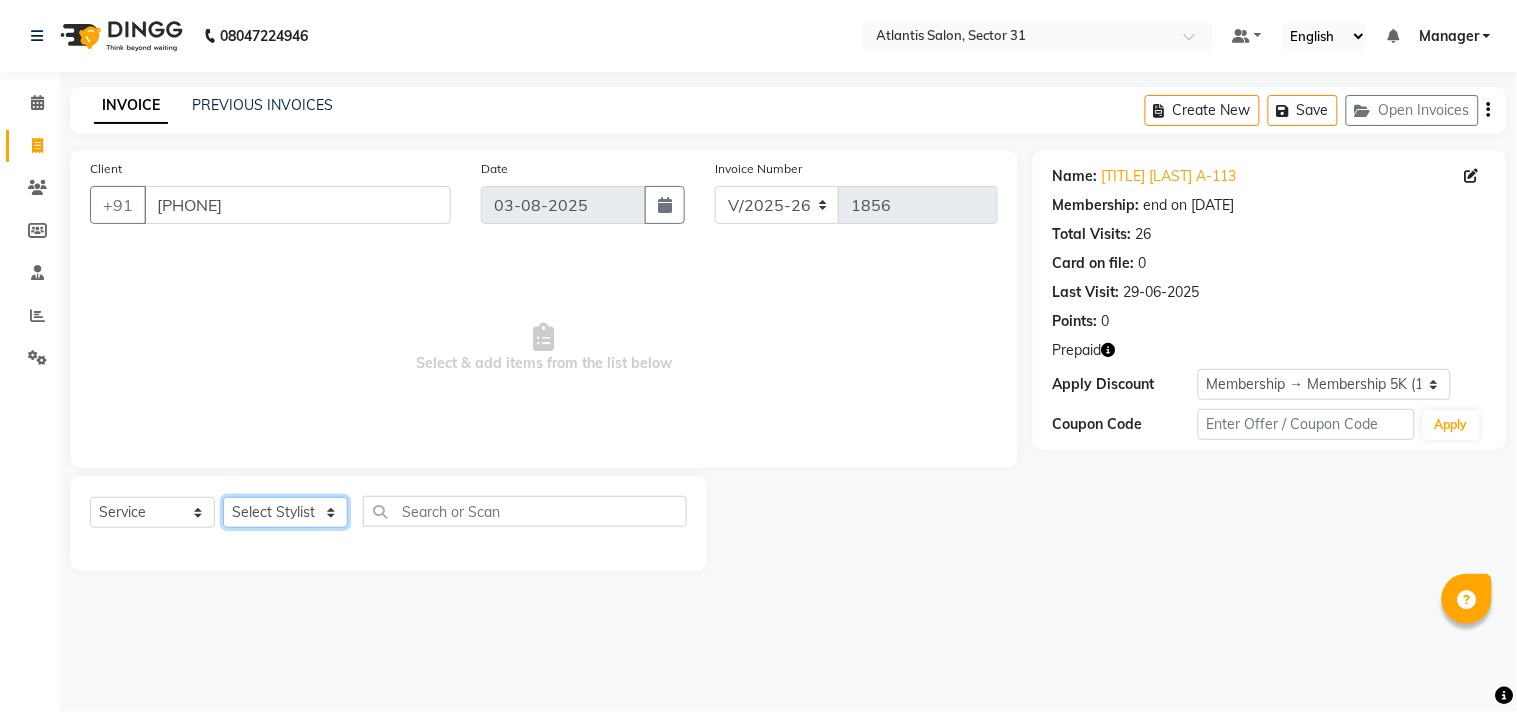 select on "33510" 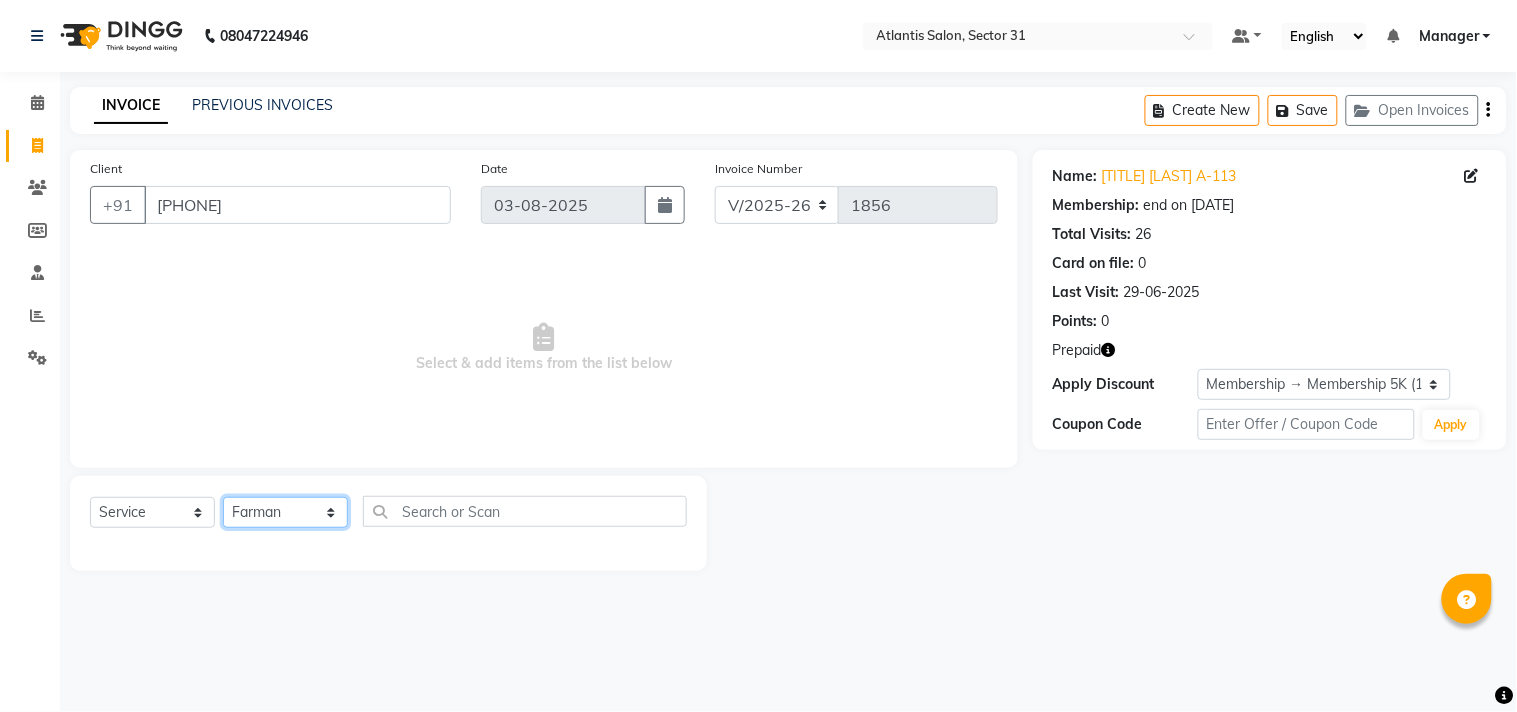 click on "Select Stylist Alka  Annu Chetan Farman Kavita Manager Staff 31 Staff ILD Suraj" 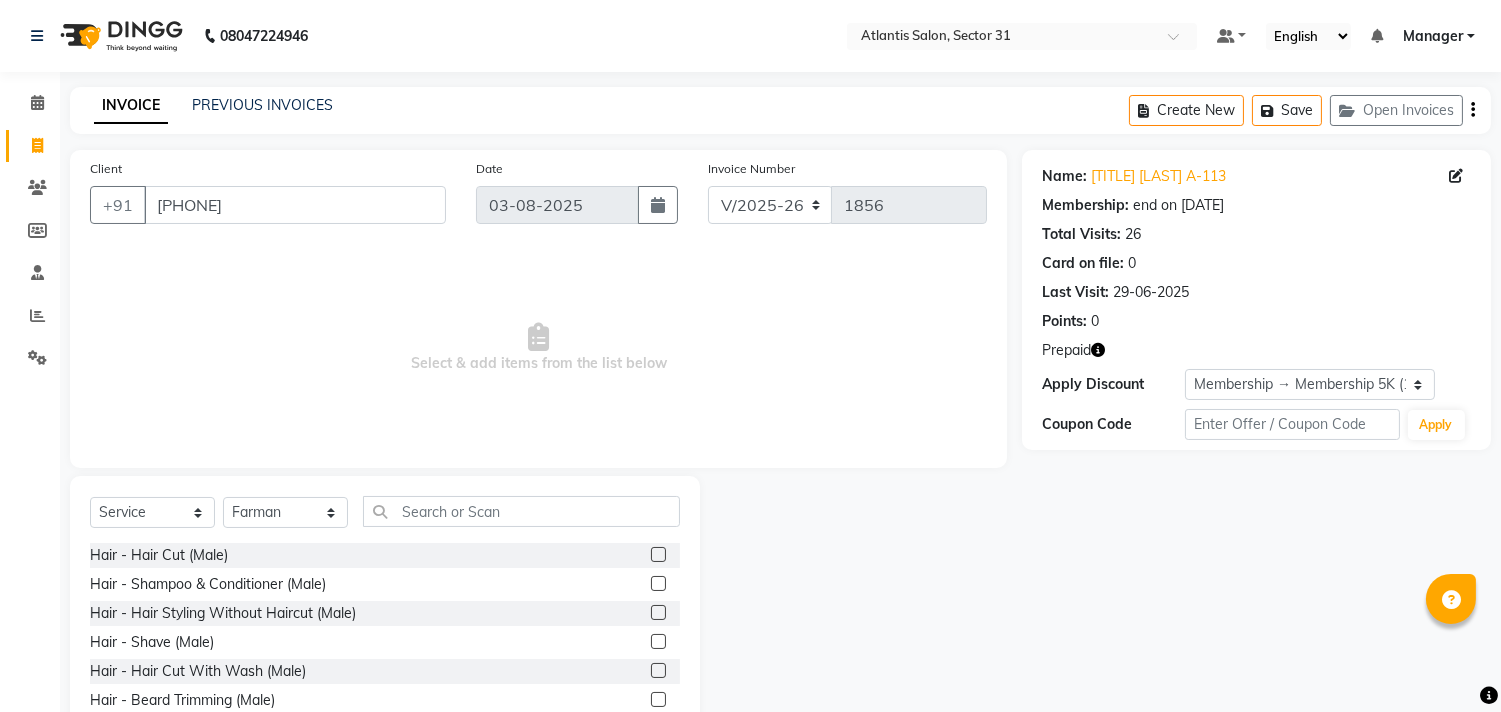 drag, startPoint x: 191, startPoint y: 550, endPoint x: 358, endPoint y: 552, distance: 167.01198 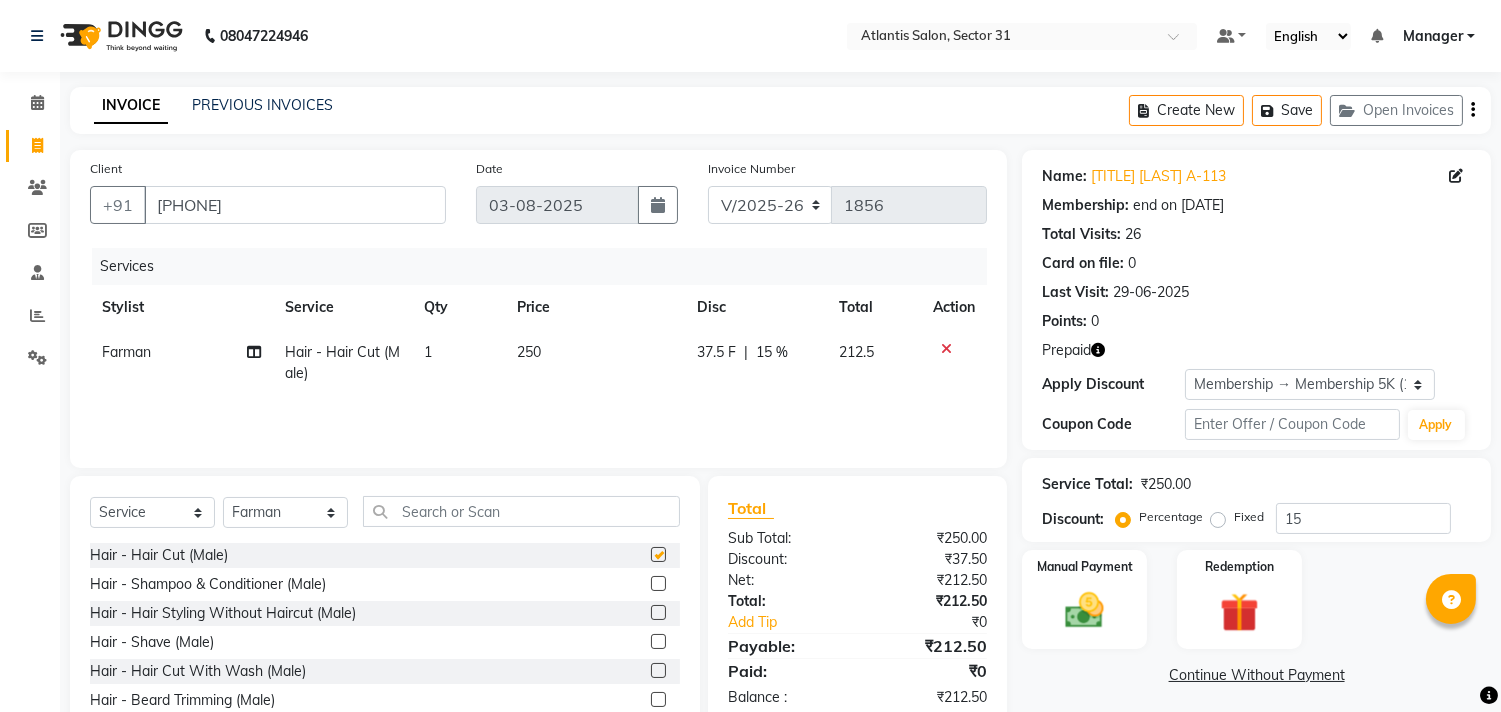 checkbox on "false" 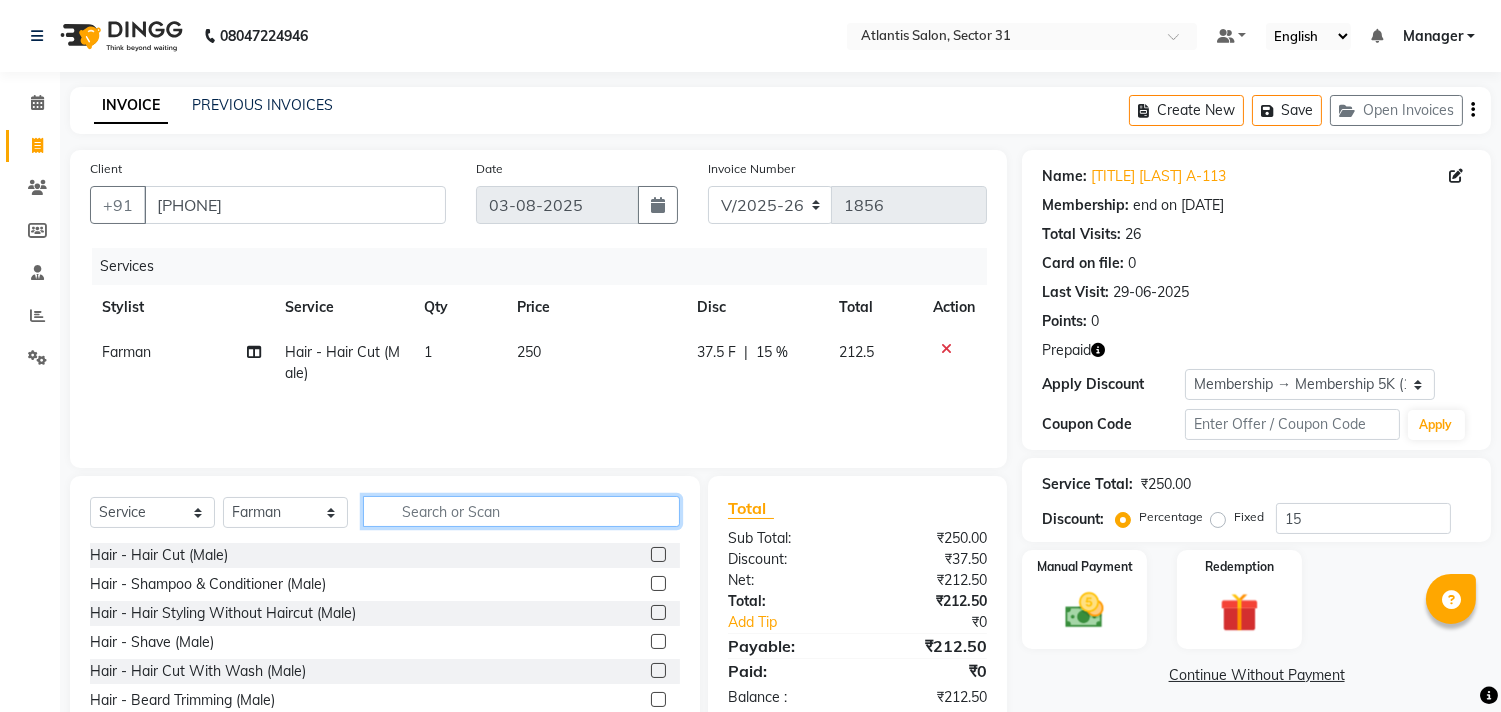 click 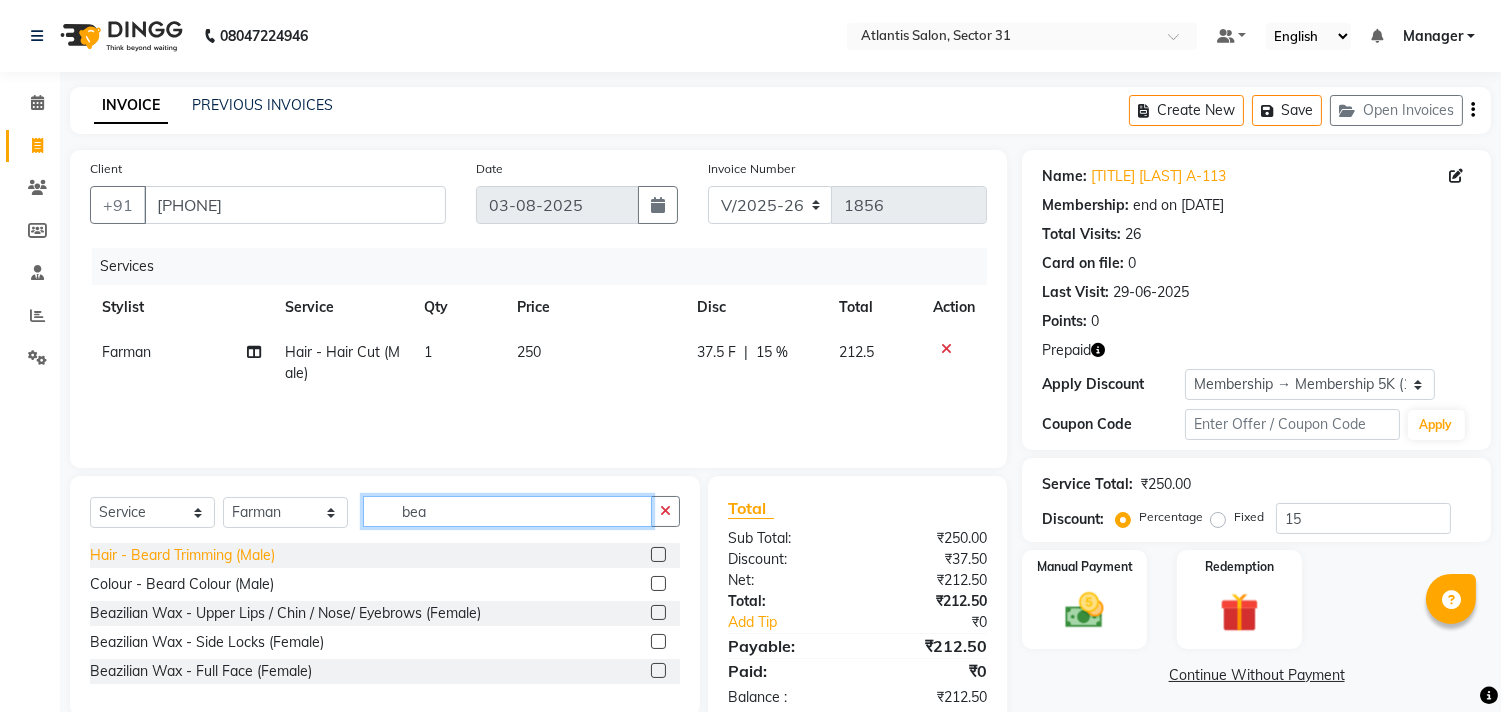type on "bea" 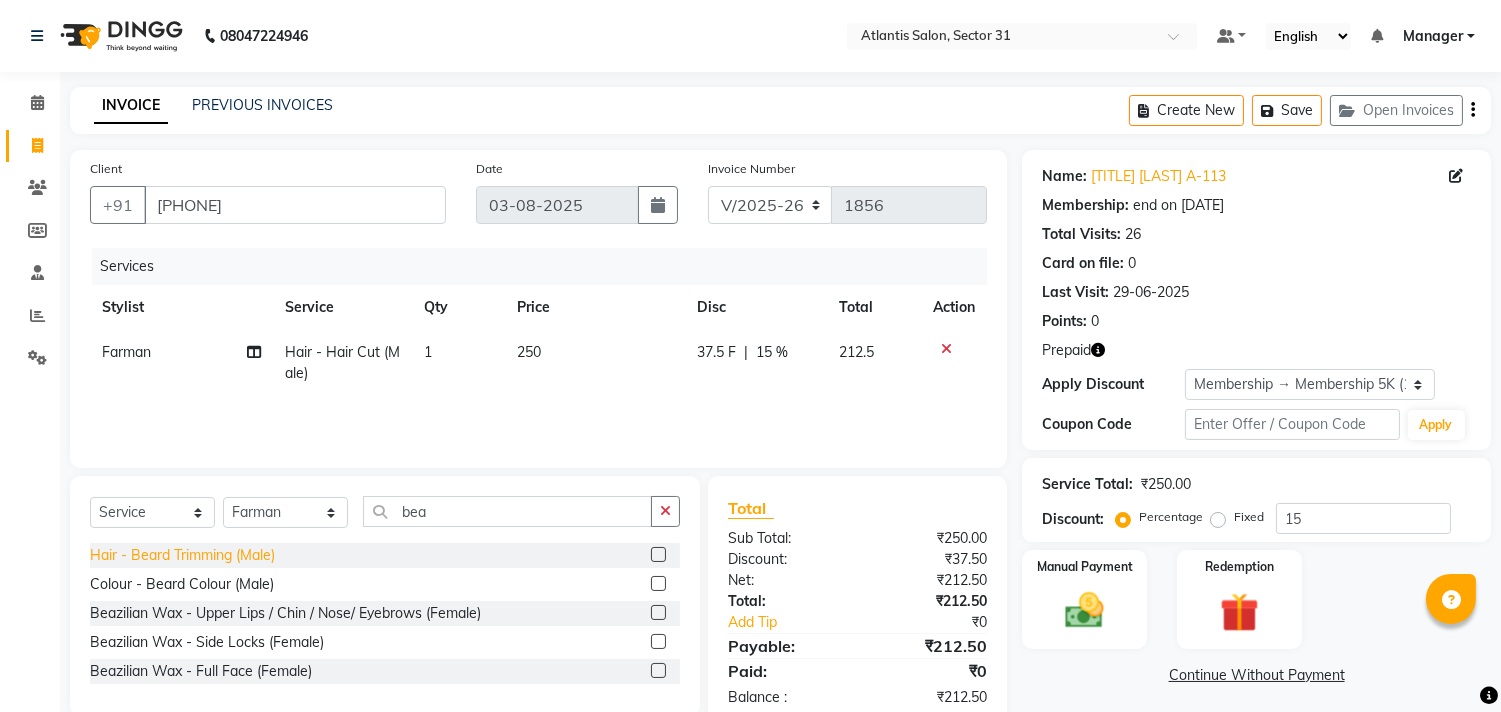click on "Hair - Beard Trimming (Male)" 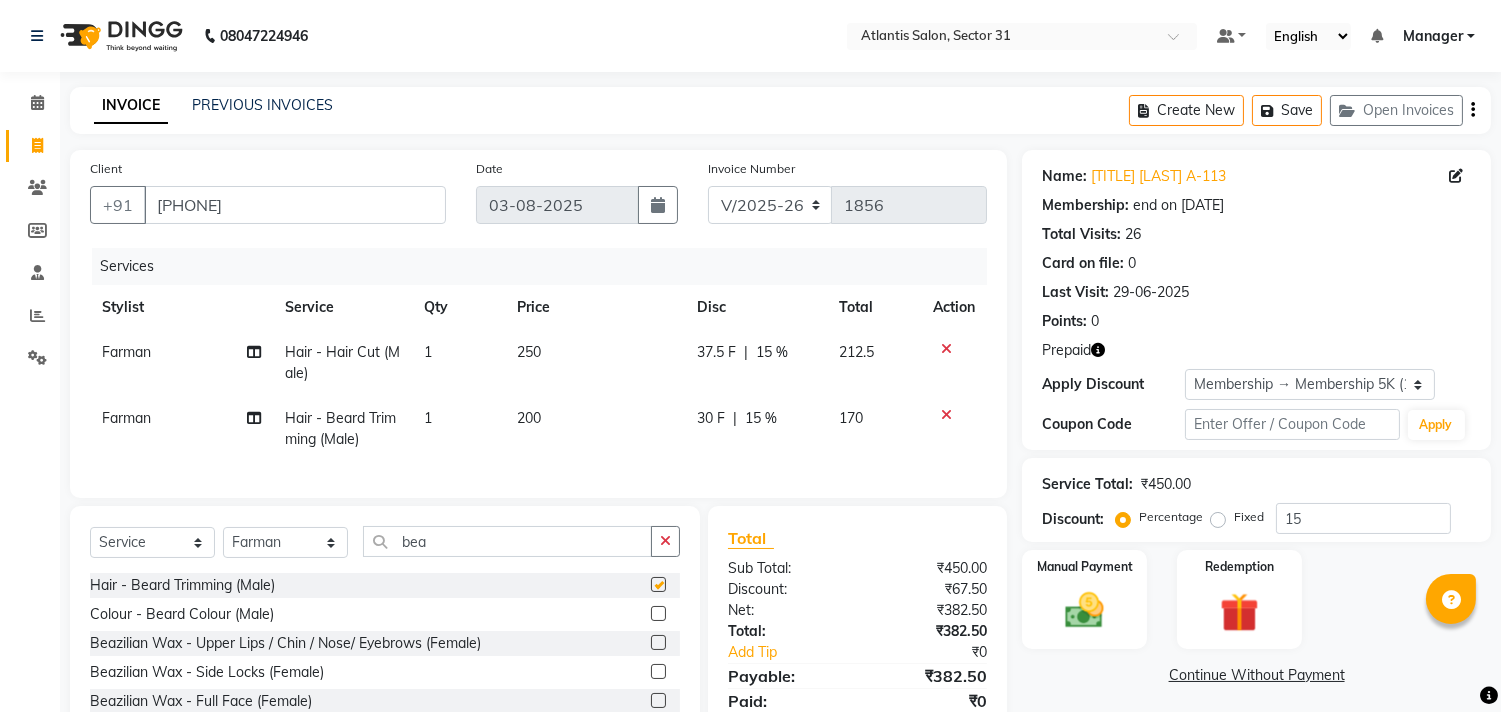 checkbox on "false" 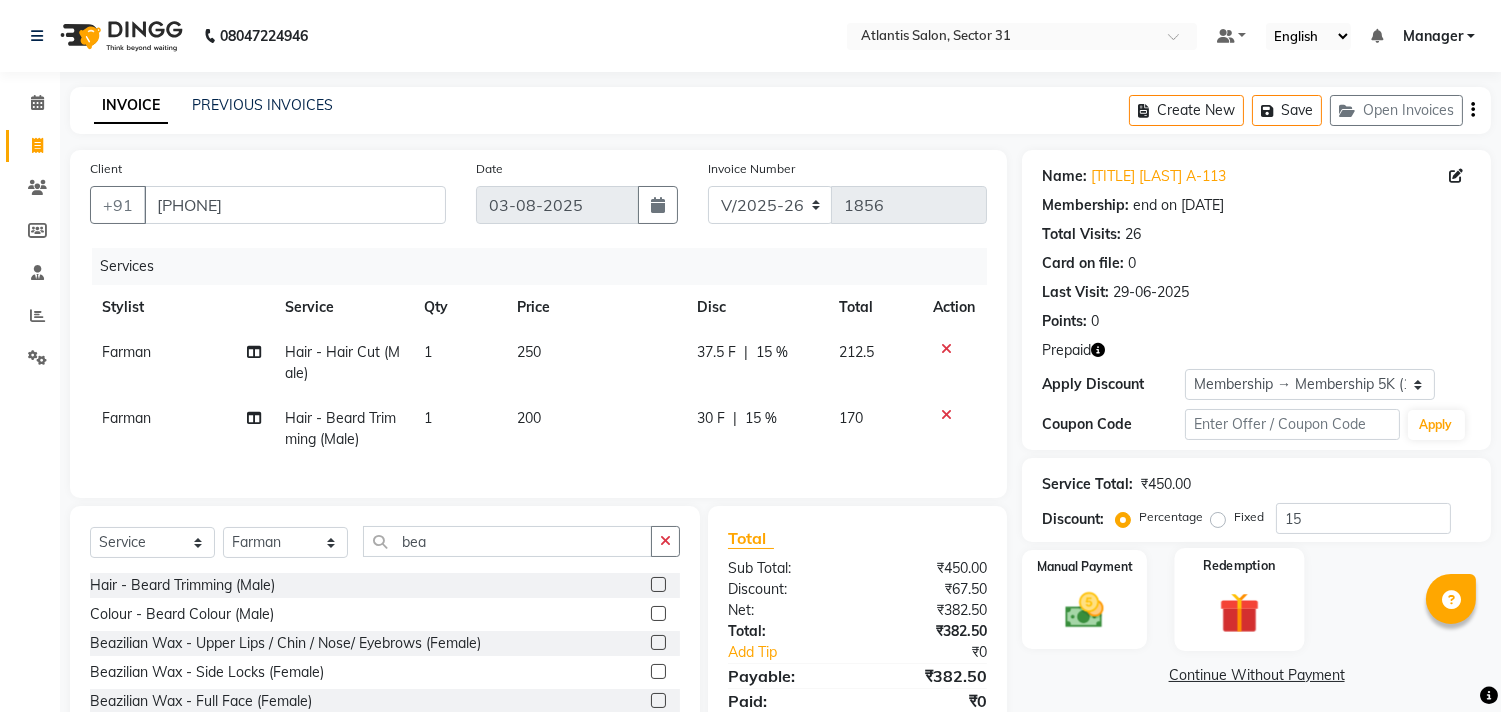 click 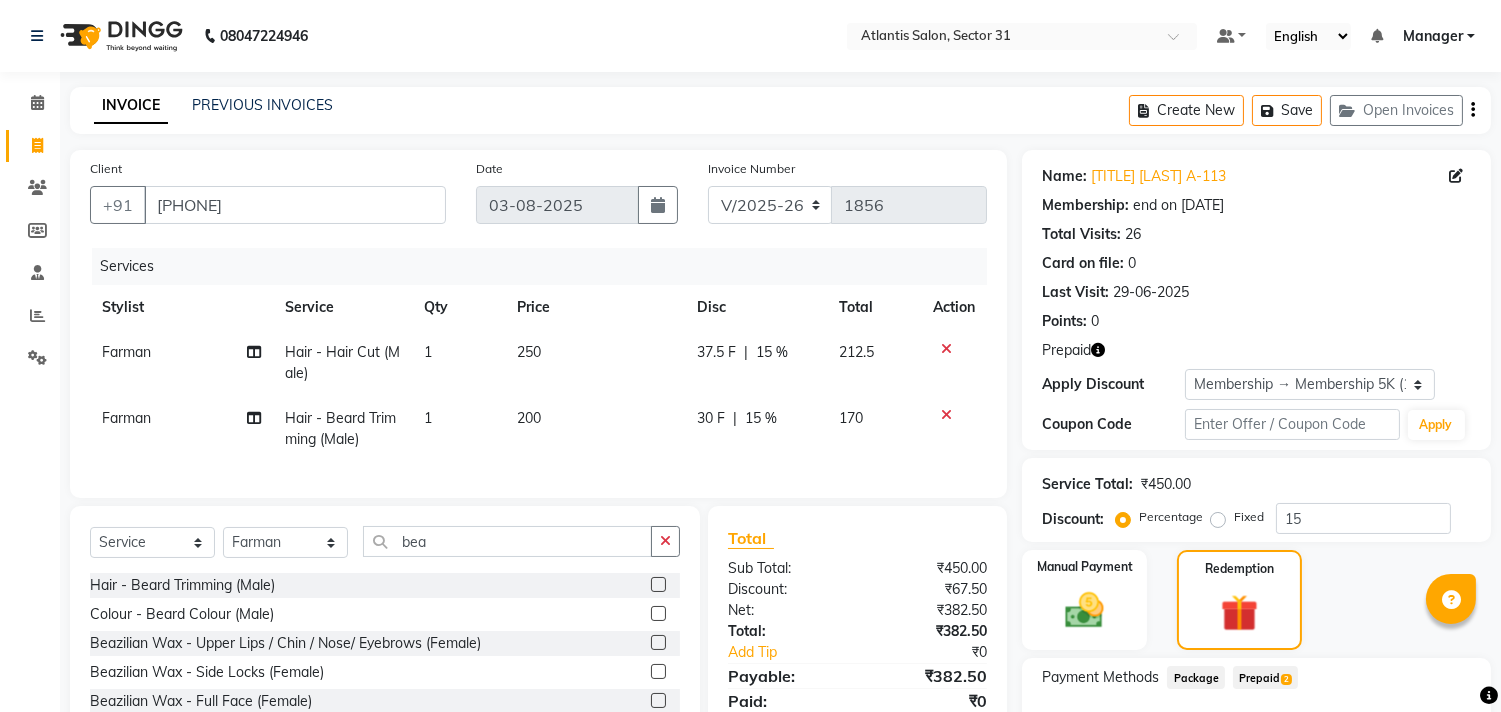 click on "Prepaid  2" 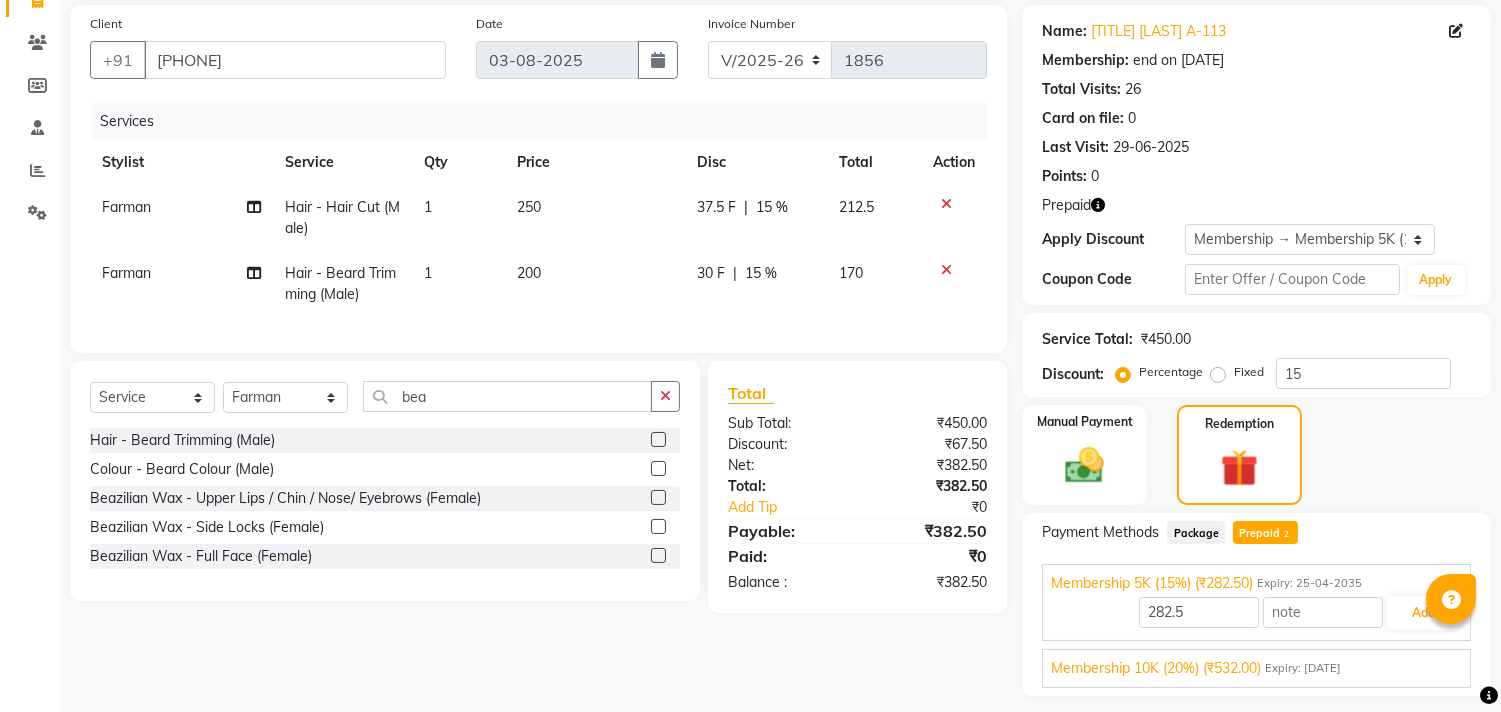 scroll, scrollTop: 198, scrollLeft: 0, axis: vertical 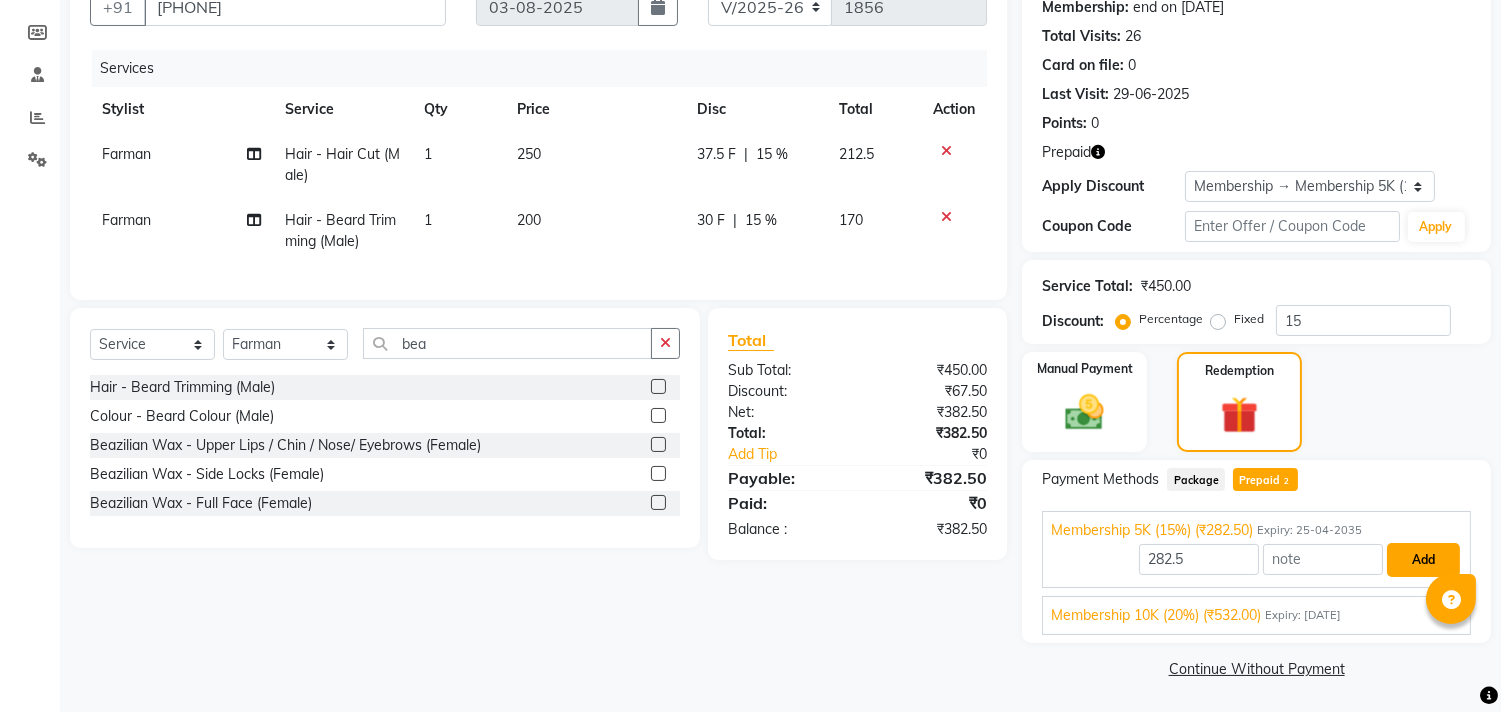 click on "Add" at bounding box center [1423, 560] 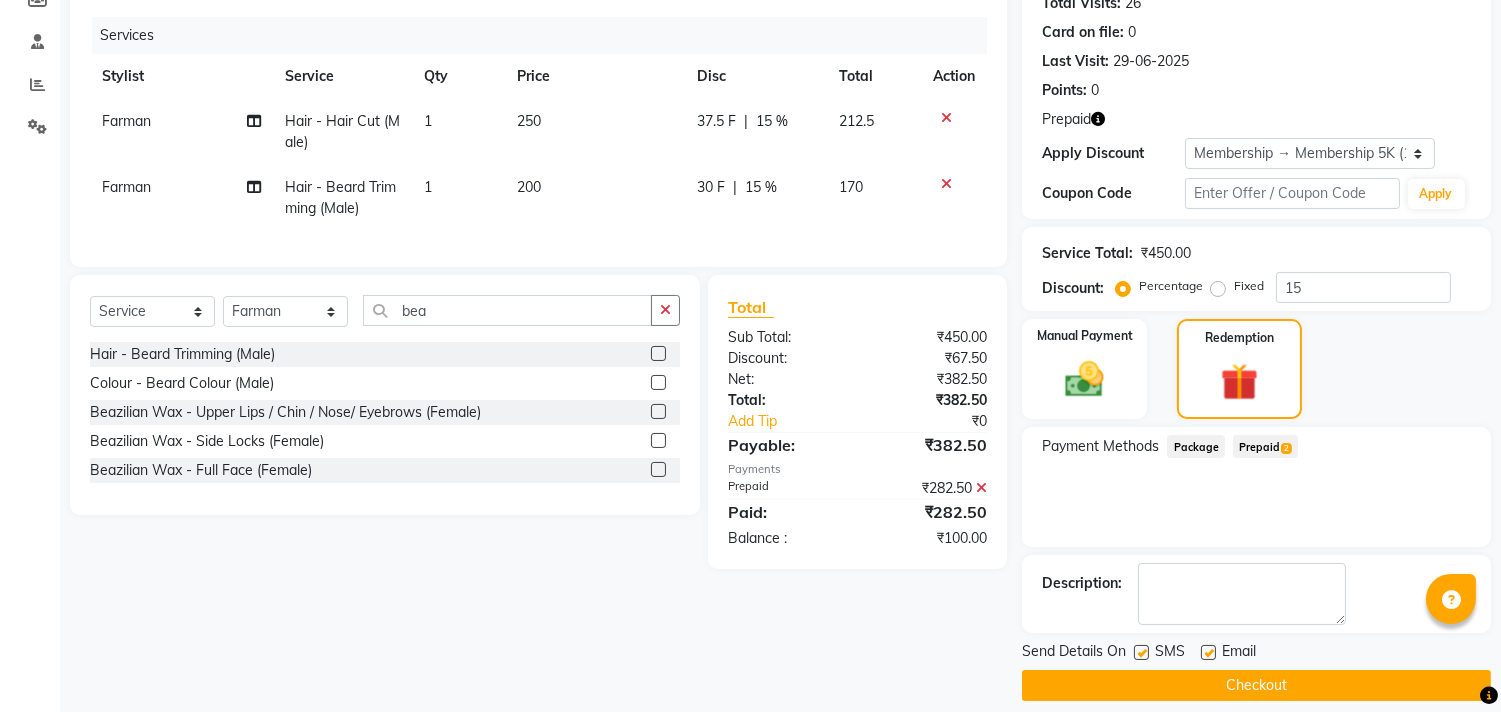 scroll, scrollTop: 248, scrollLeft: 0, axis: vertical 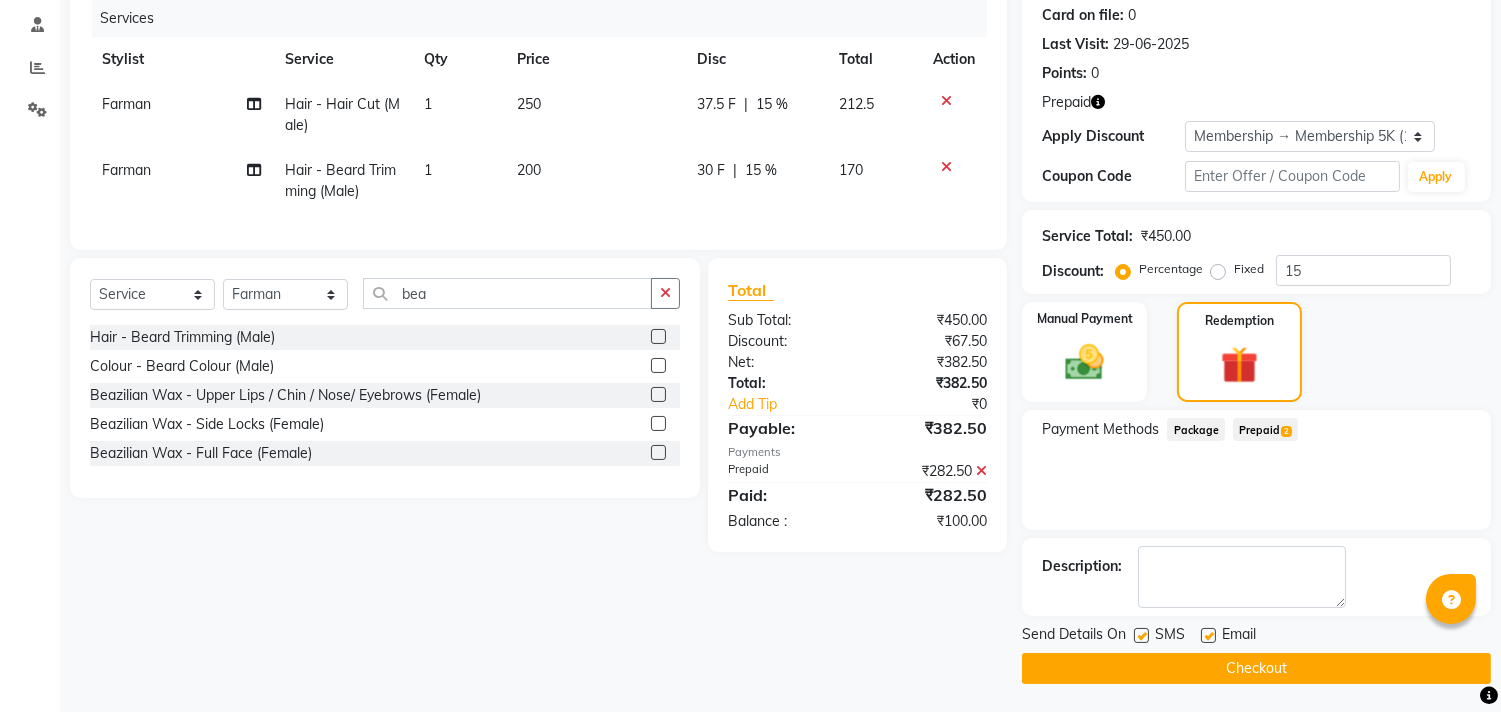 click on "Checkout" 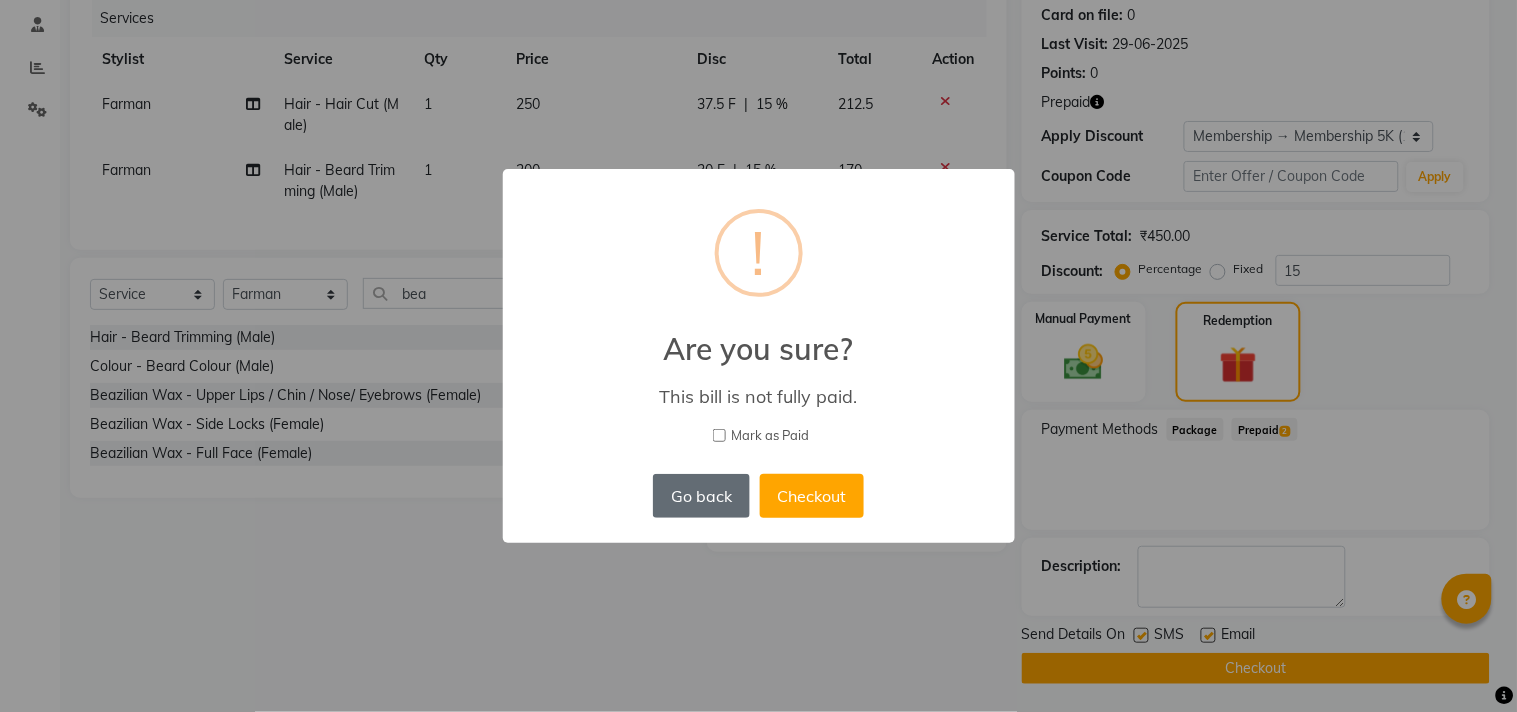 click on "Go back" at bounding box center [701, 496] 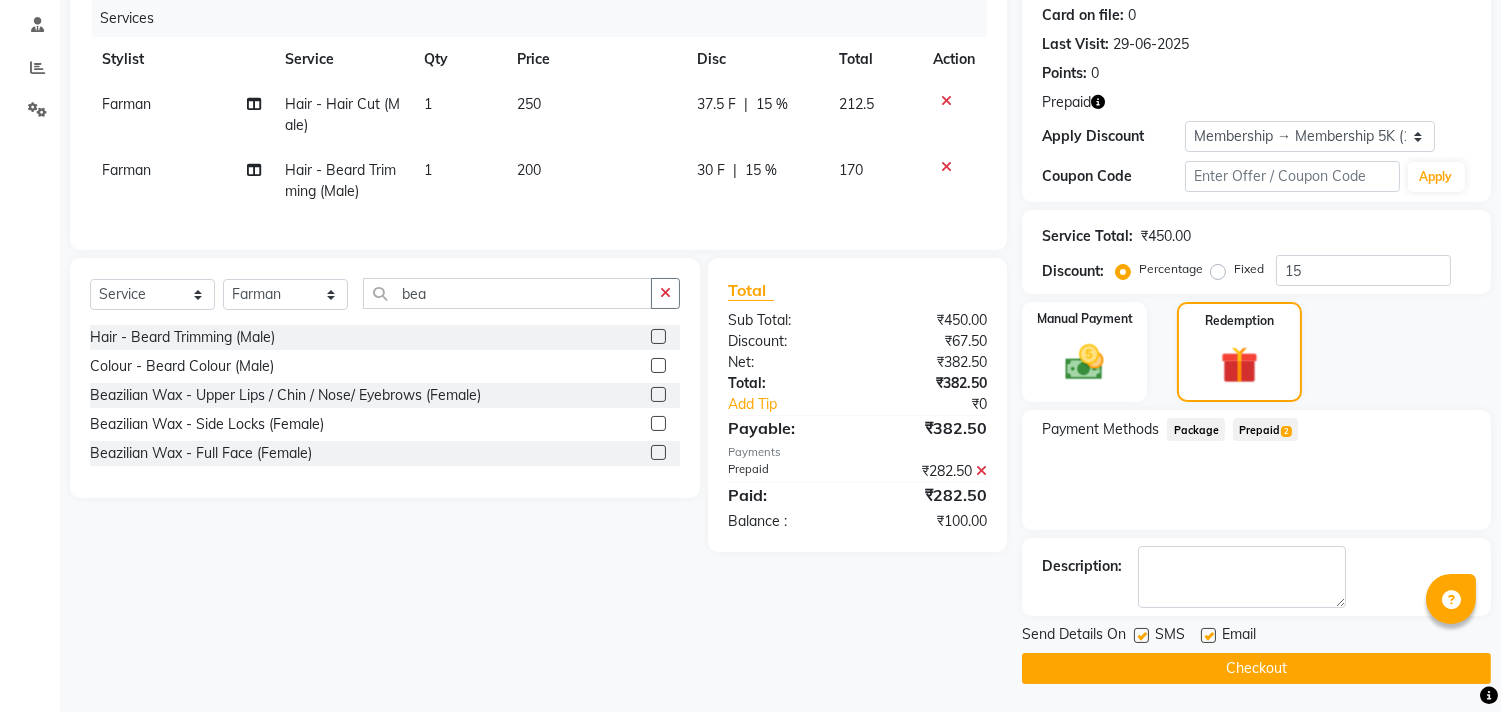 click 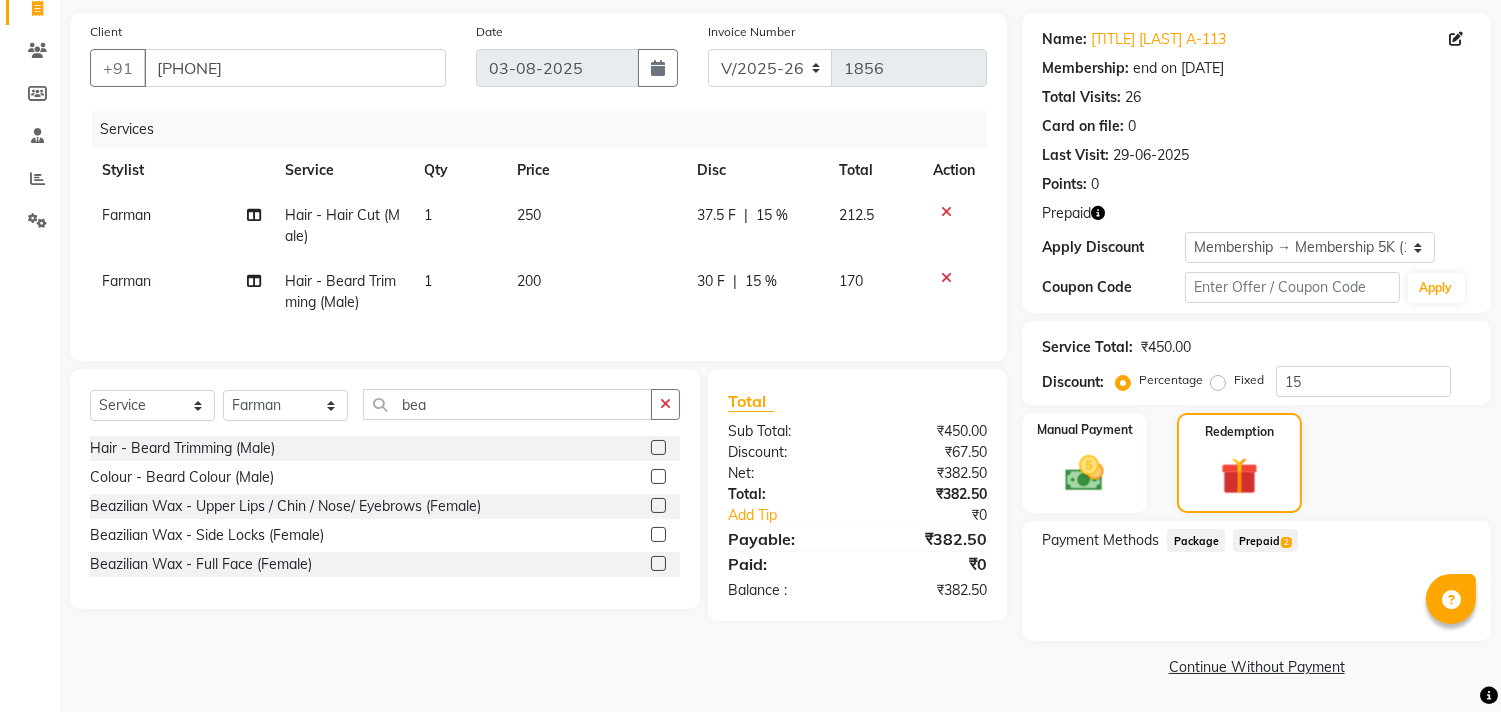 scroll, scrollTop: 135, scrollLeft: 0, axis: vertical 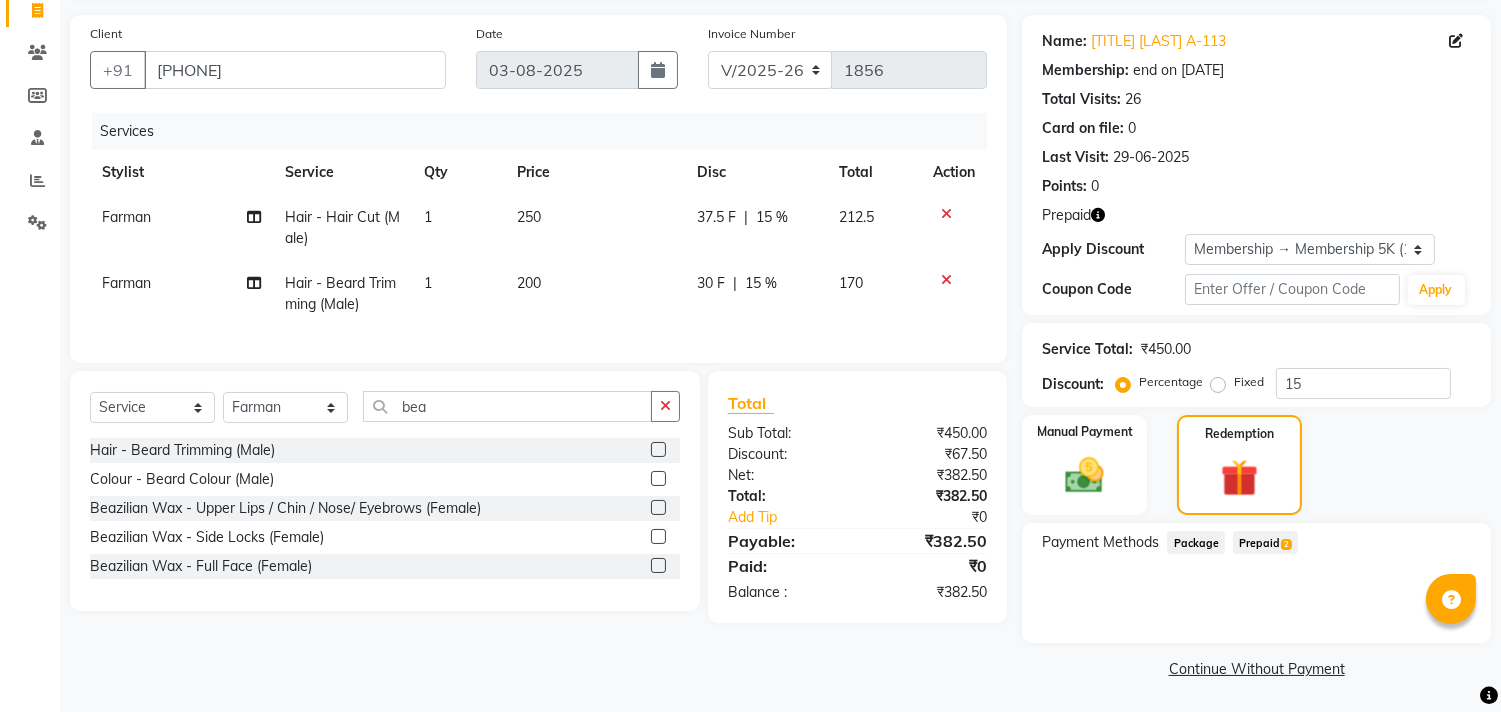 click on "Prepaid  2" 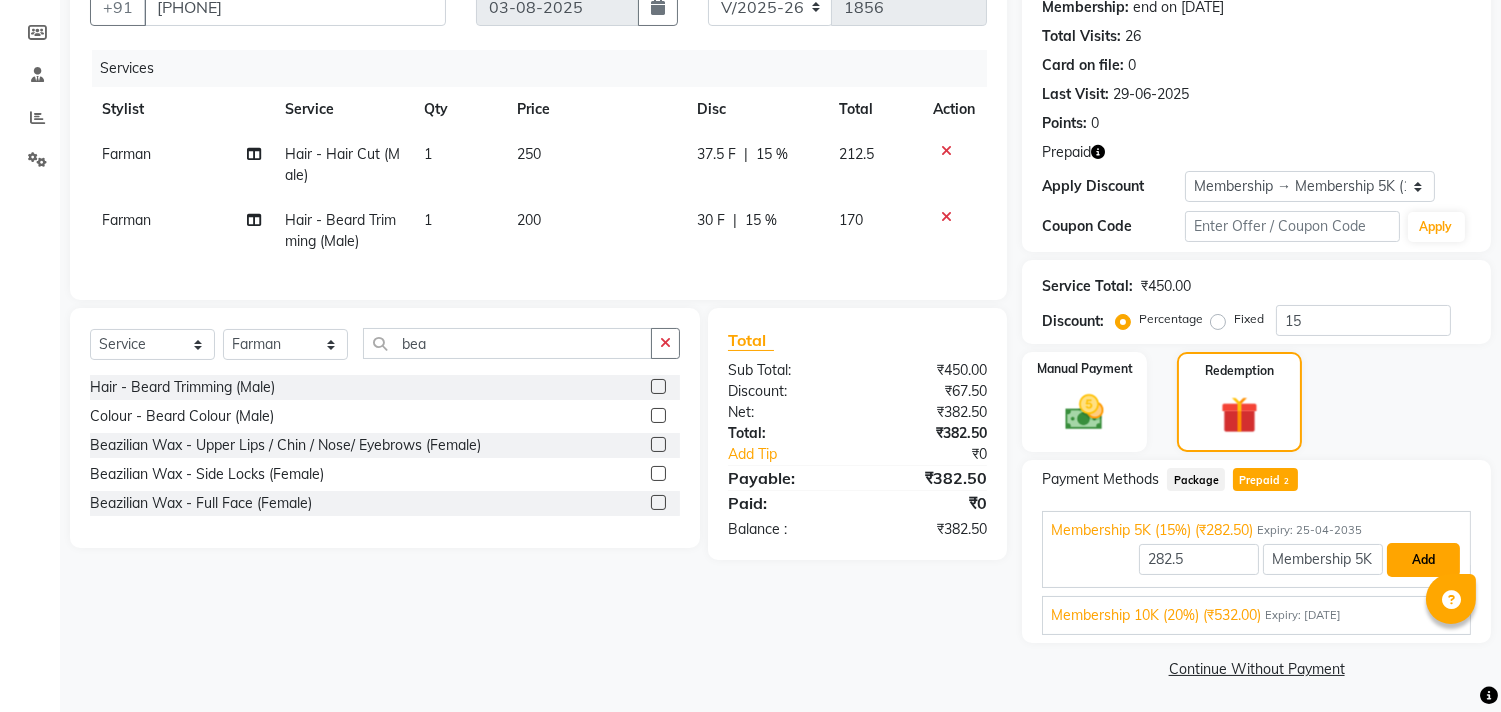 click on "Add" at bounding box center [1423, 560] 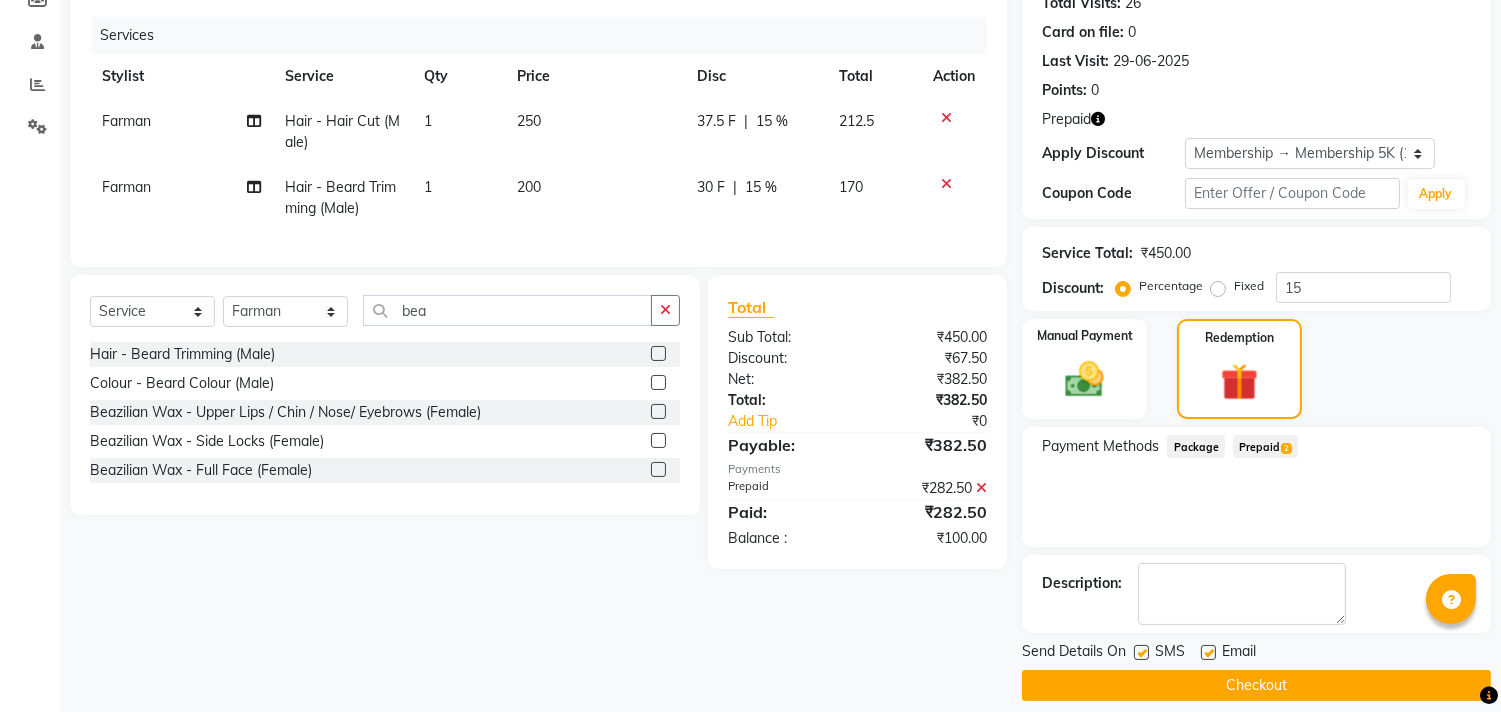 scroll, scrollTop: 248, scrollLeft: 0, axis: vertical 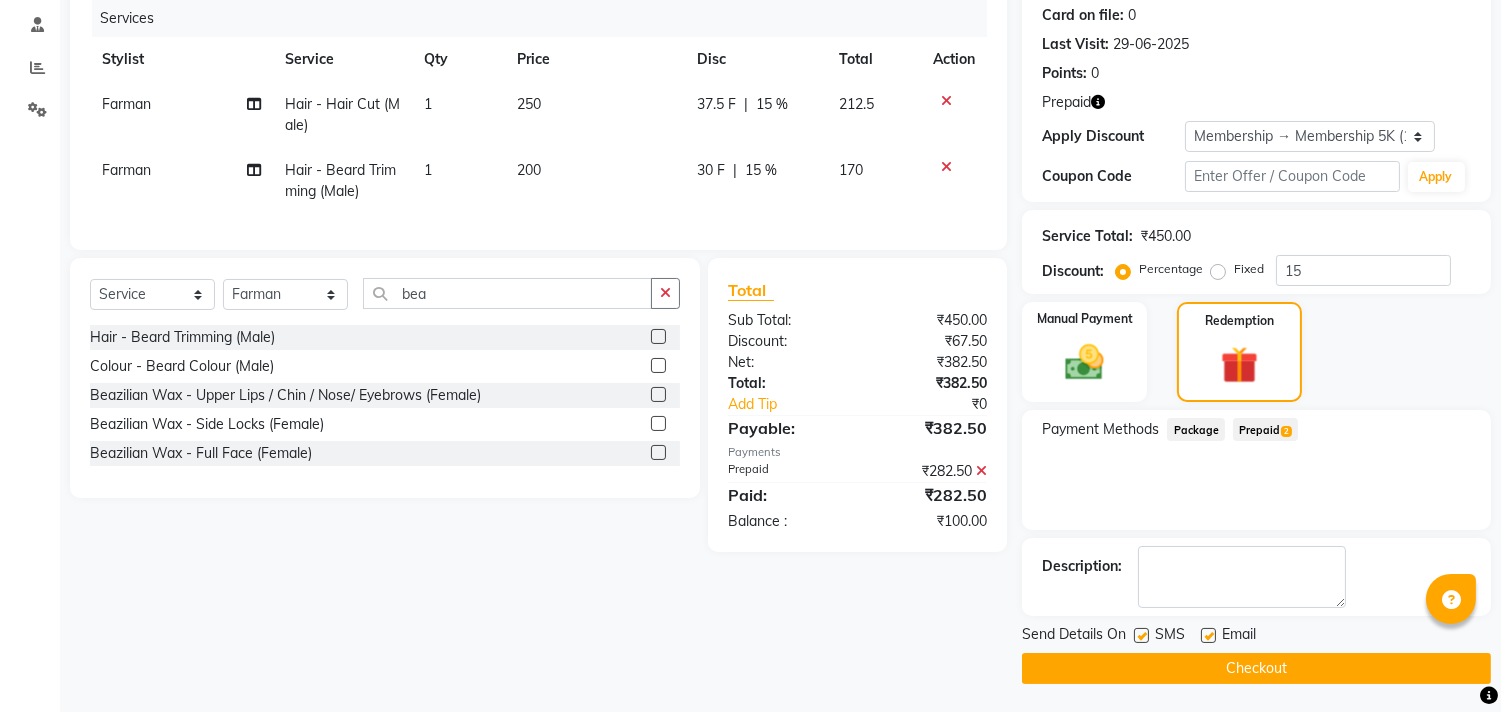 click on "Prepaid  2" 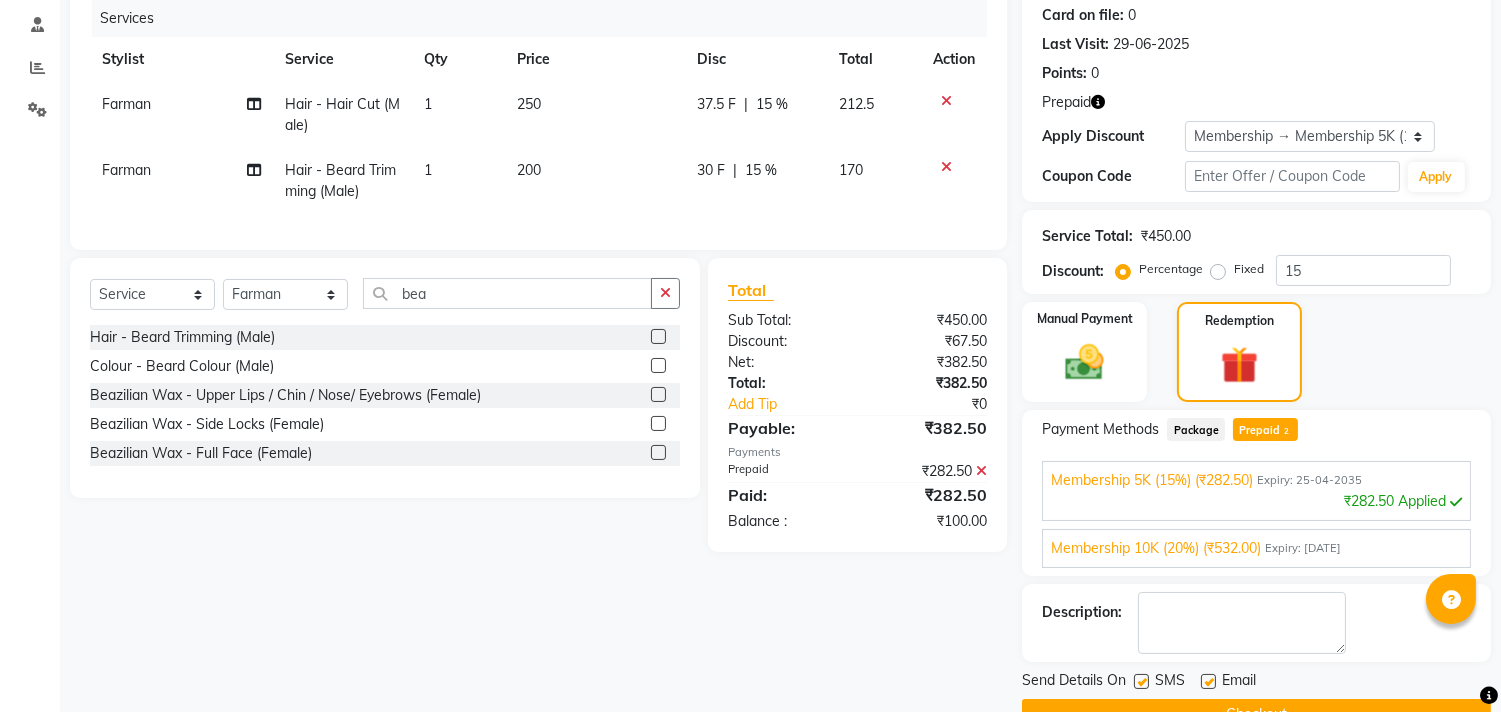 click on "Membership 10K (20%) (₹532.00) Expiry: [DATE]" at bounding box center (1256, 548) 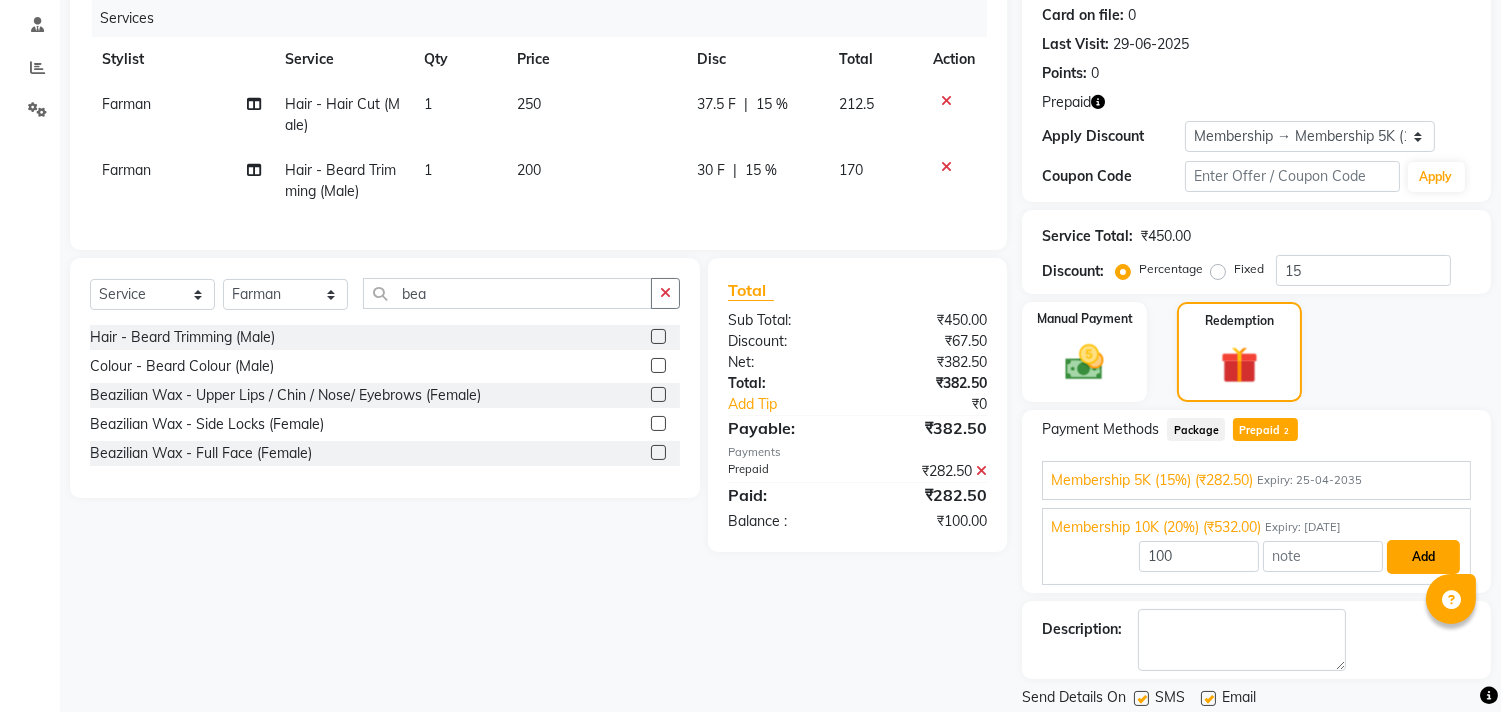 click on "Add" at bounding box center [1423, 557] 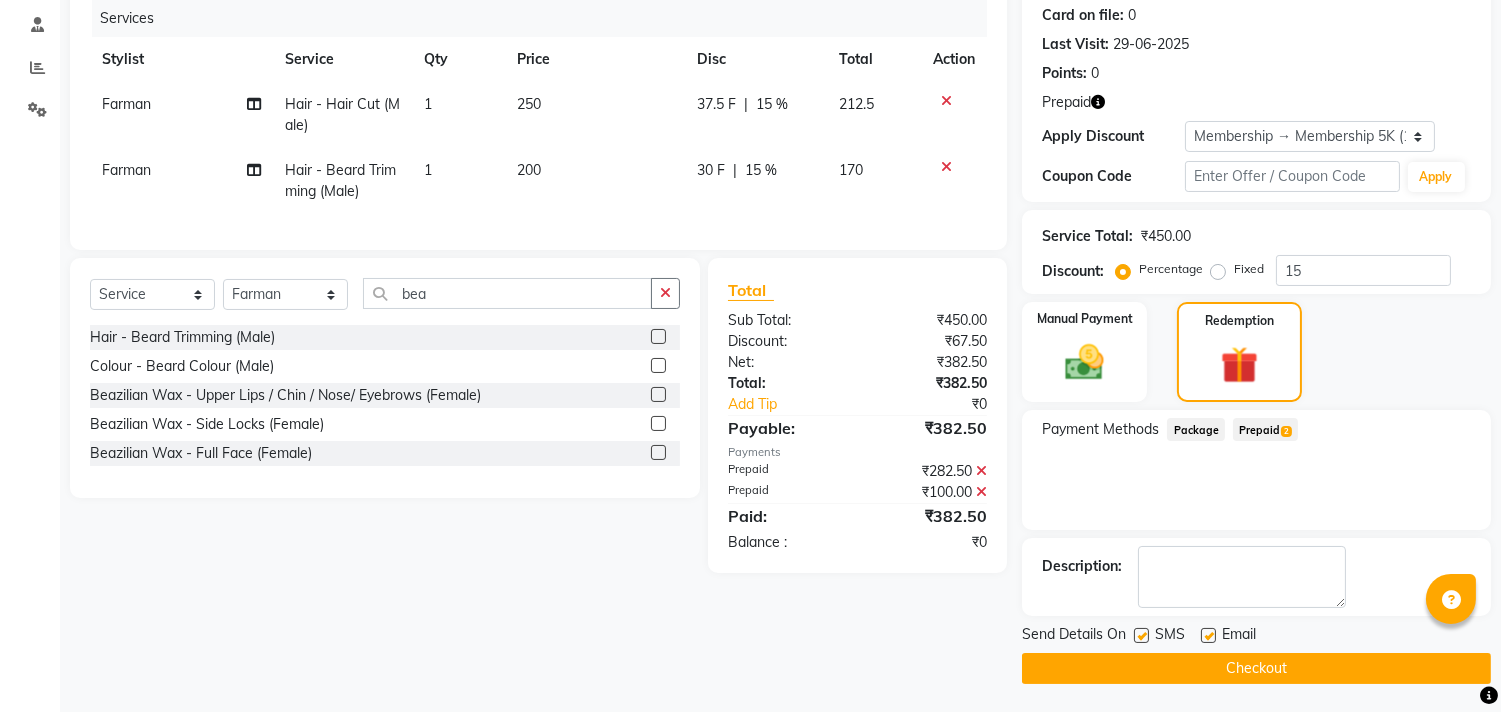 click on "Checkout" 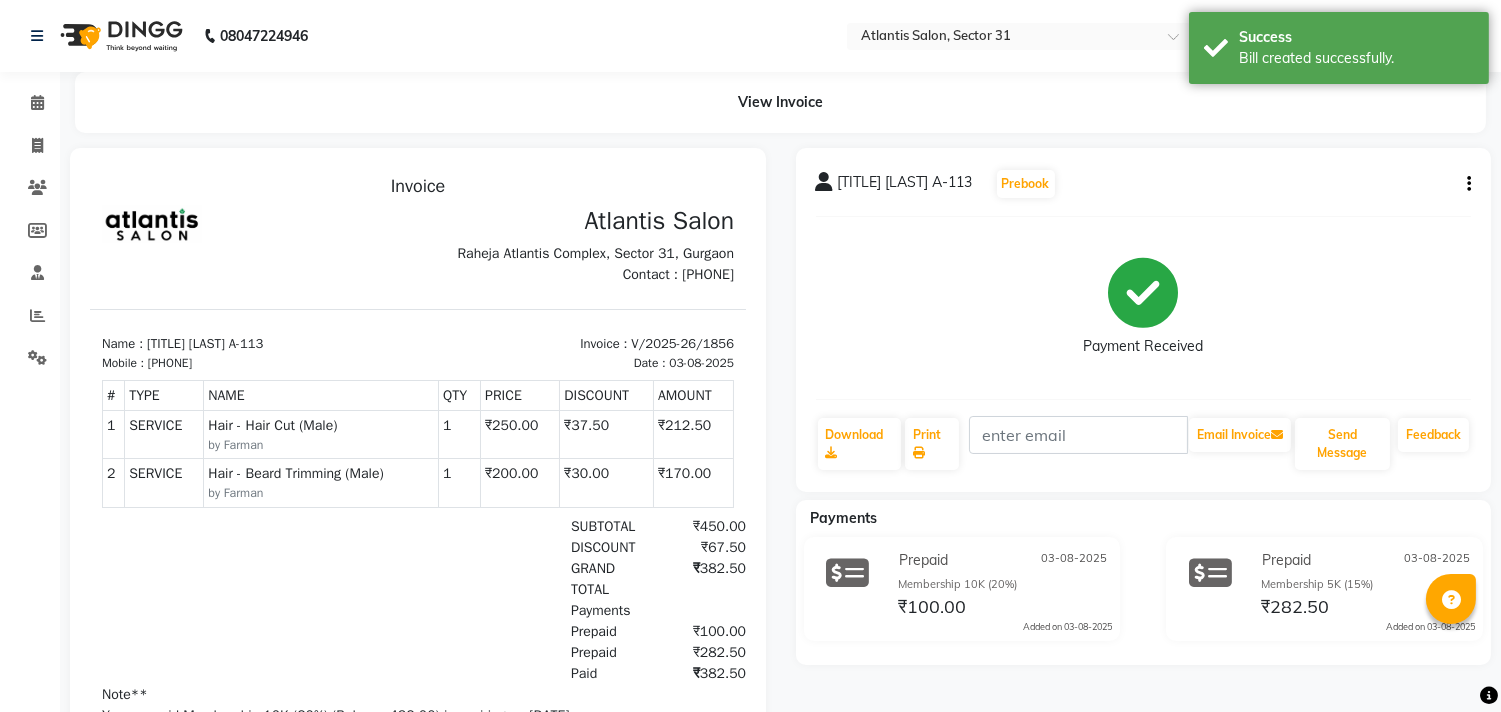 scroll, scrollTop: 0, scrollLeft: 0, axis: both 